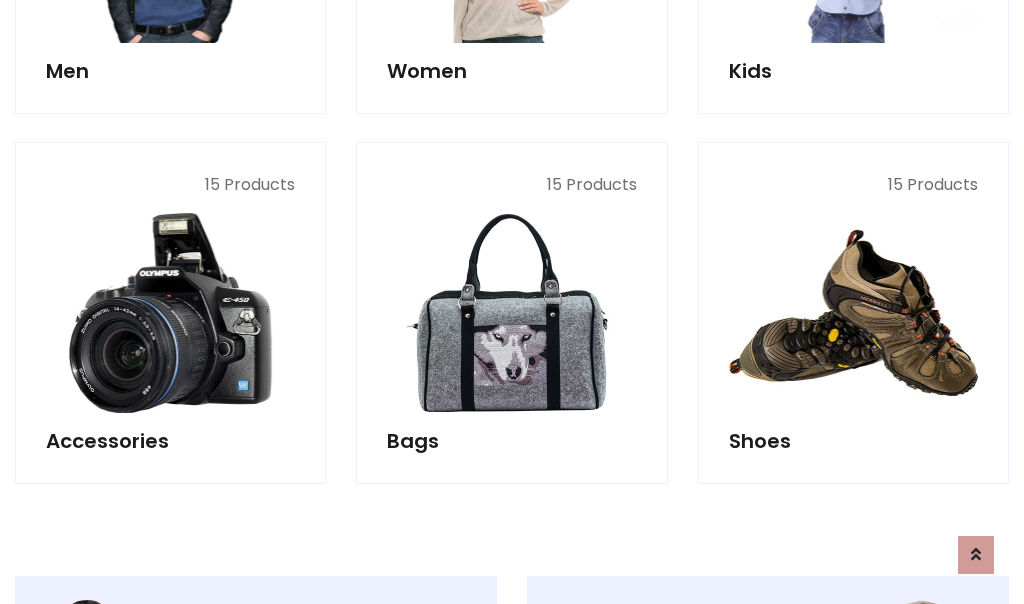 scroll, scrollTop: 853, scrollLeft: 0, axis: vertical 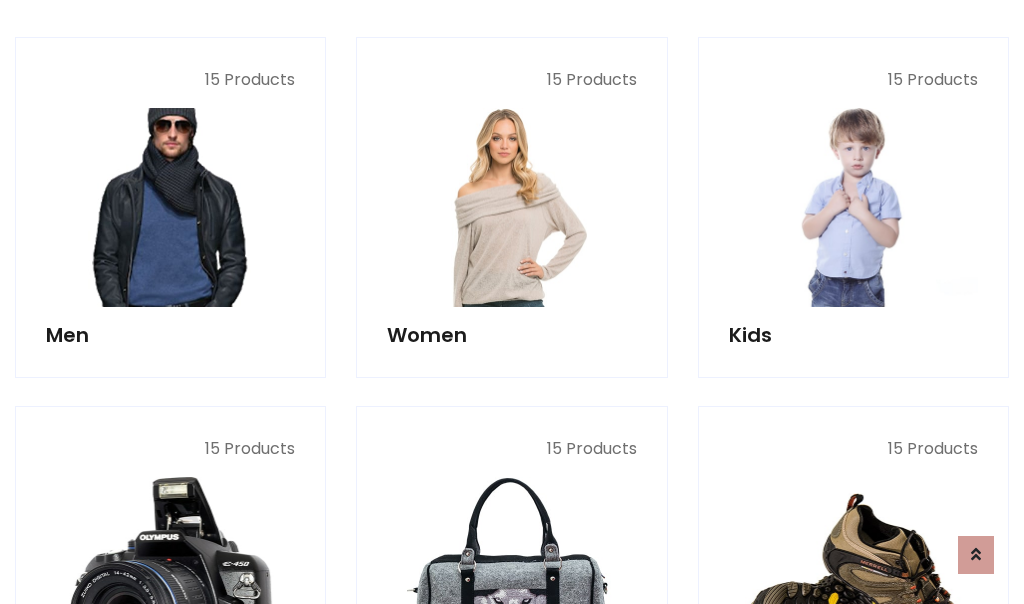 click at bounding box center [170, 207] 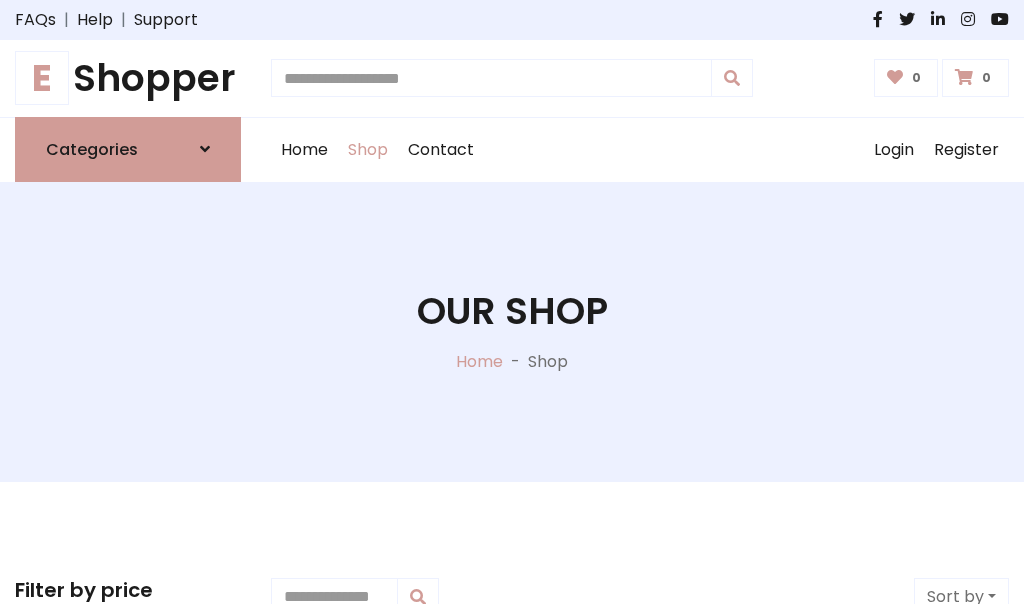 scroll, scrollTop: 807, scrollLeft: 0, axis: vertical 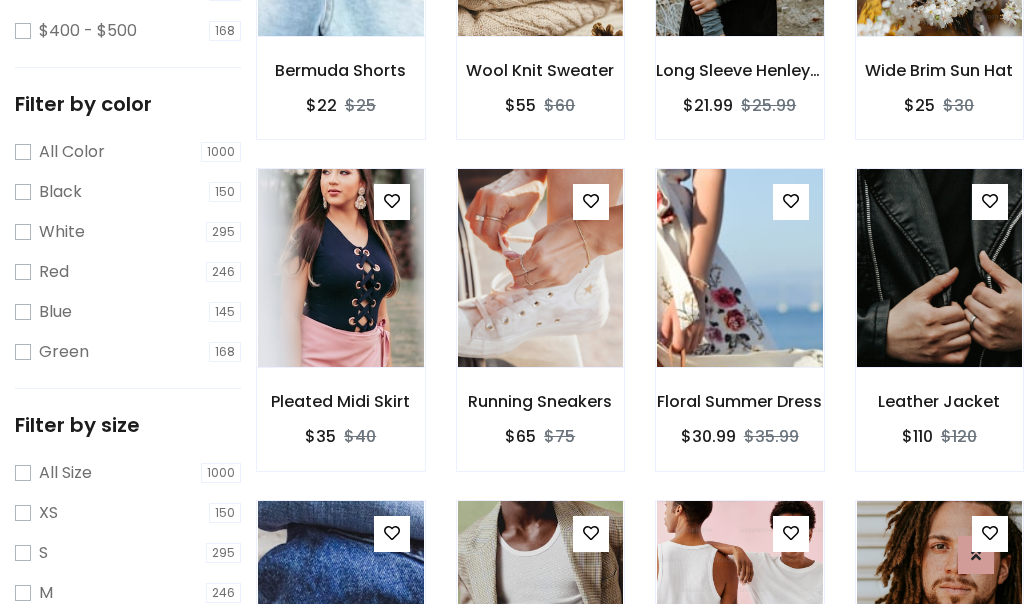 click at bounding box center [739, -63] 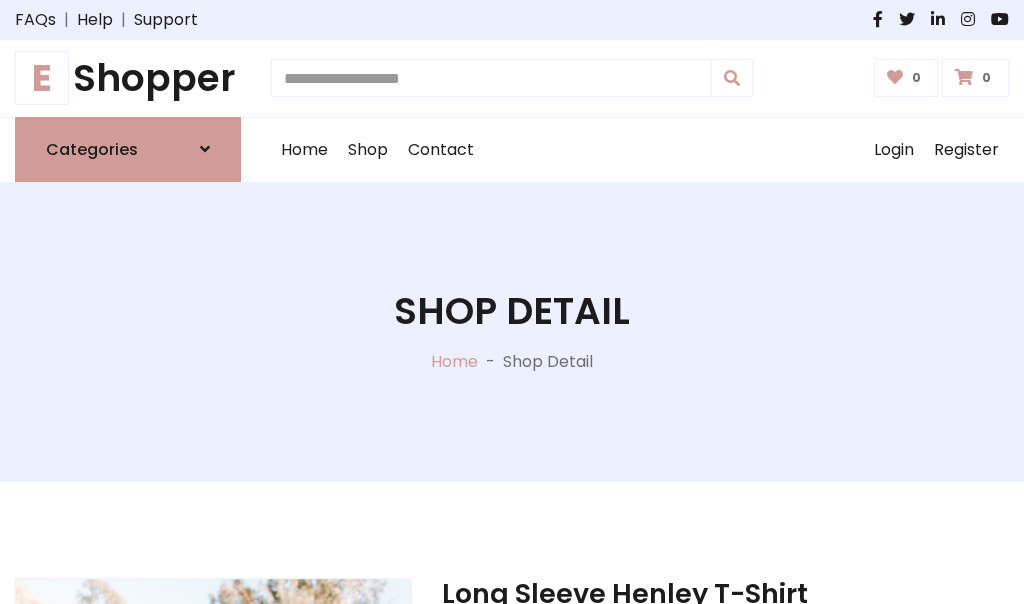 scroll, scrollTop: 0, scrollLeft: 0, axis: both 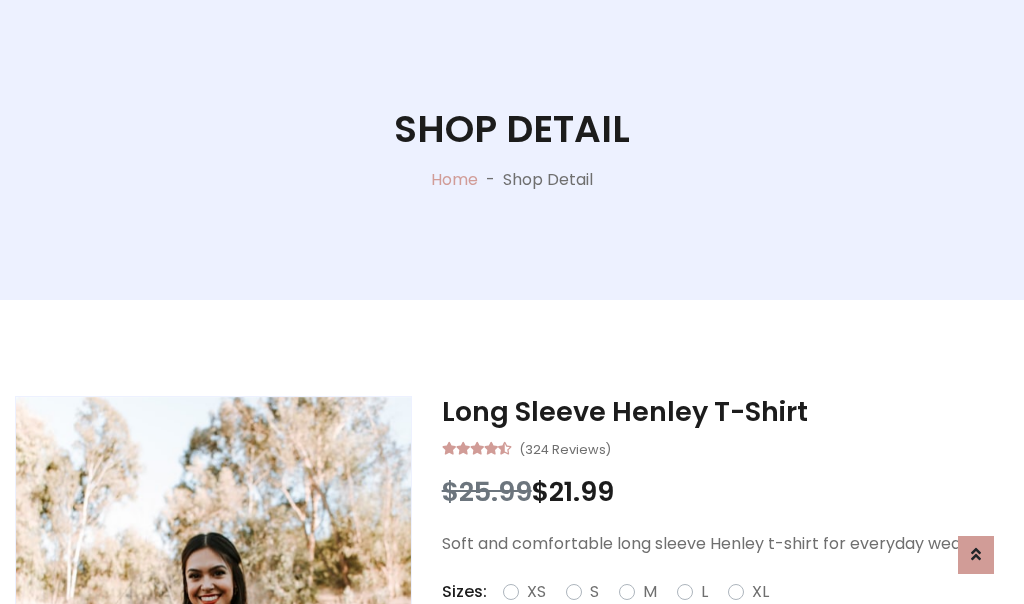 click on "Red" at bounding box center (732, 616) 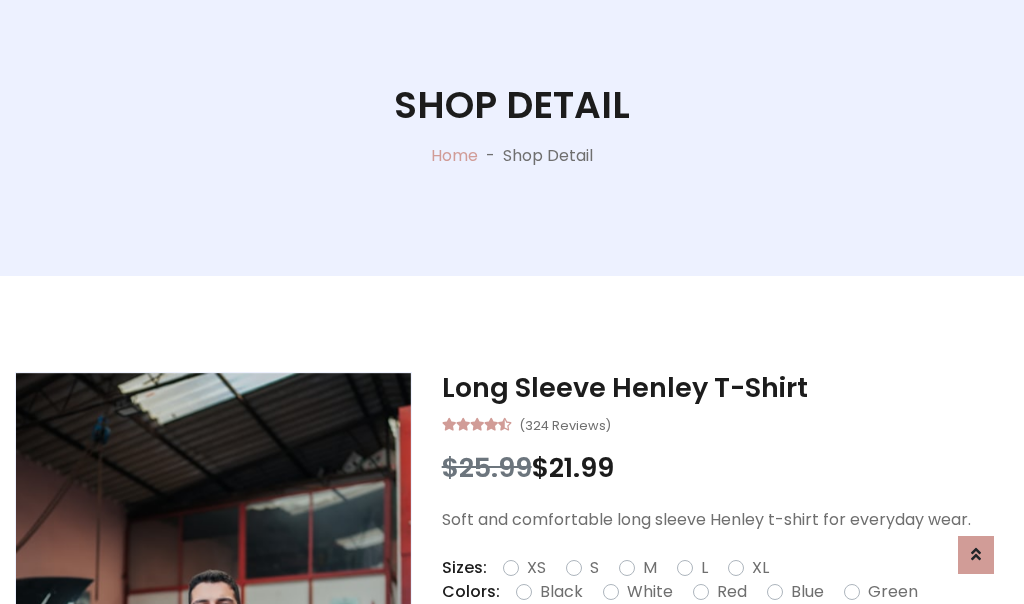 click on "Add To Cart" at bounding box center [663, 655] 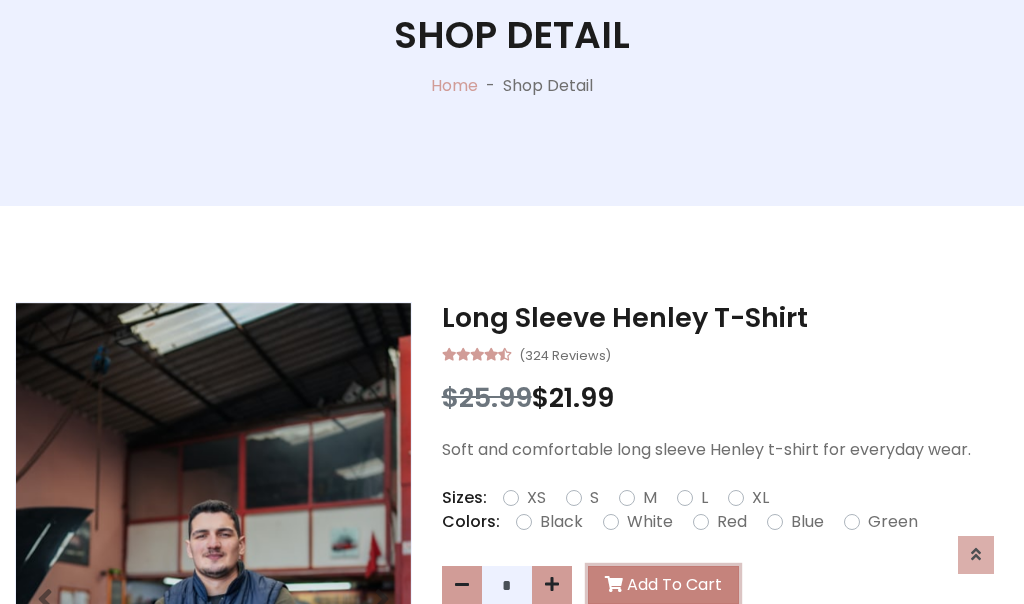 scroll, scrollTop: 0, scrollLeft: 0, axis: both 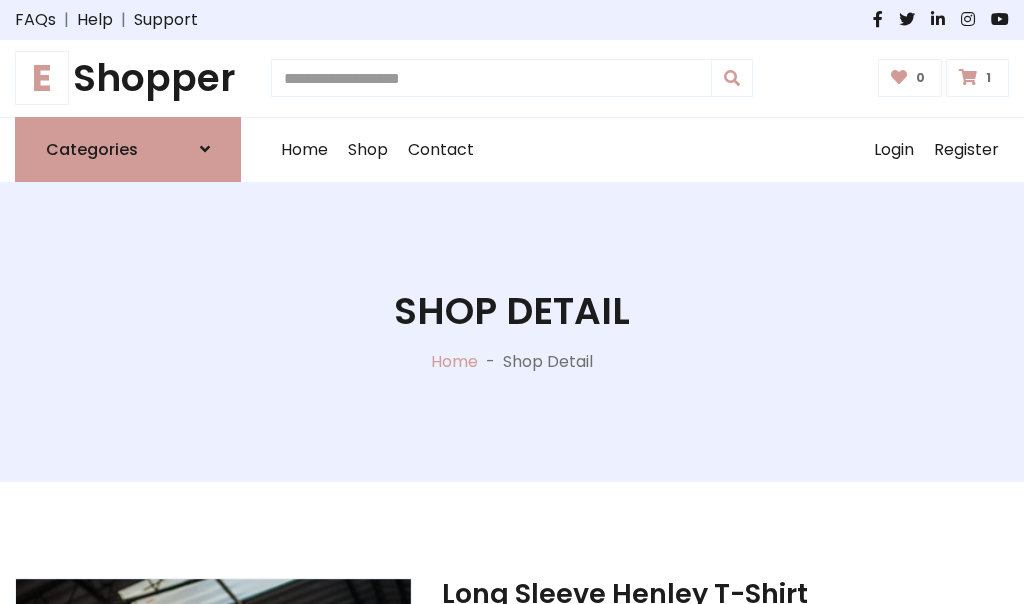 click at bounding box center [968, 77] 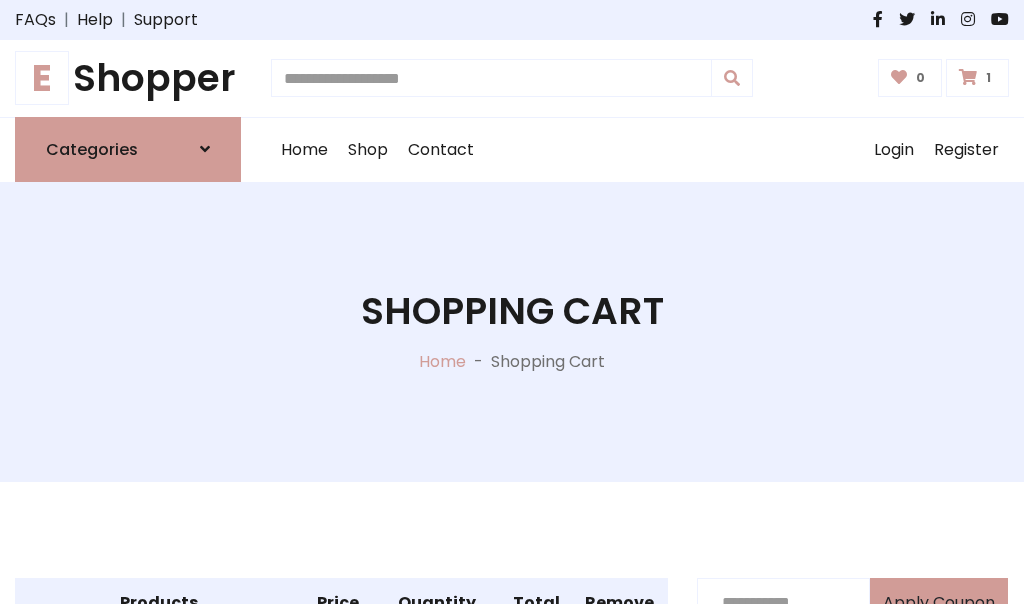 scroll, scrollTop: 474, scrollLeft: 0, axis: vertical 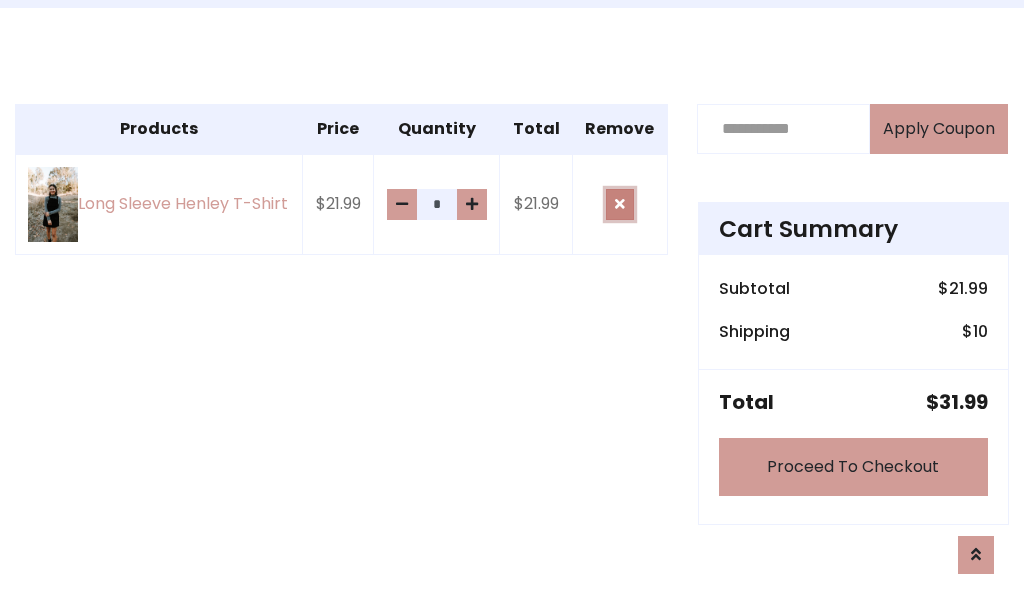 click at bounding box center (620, 204) 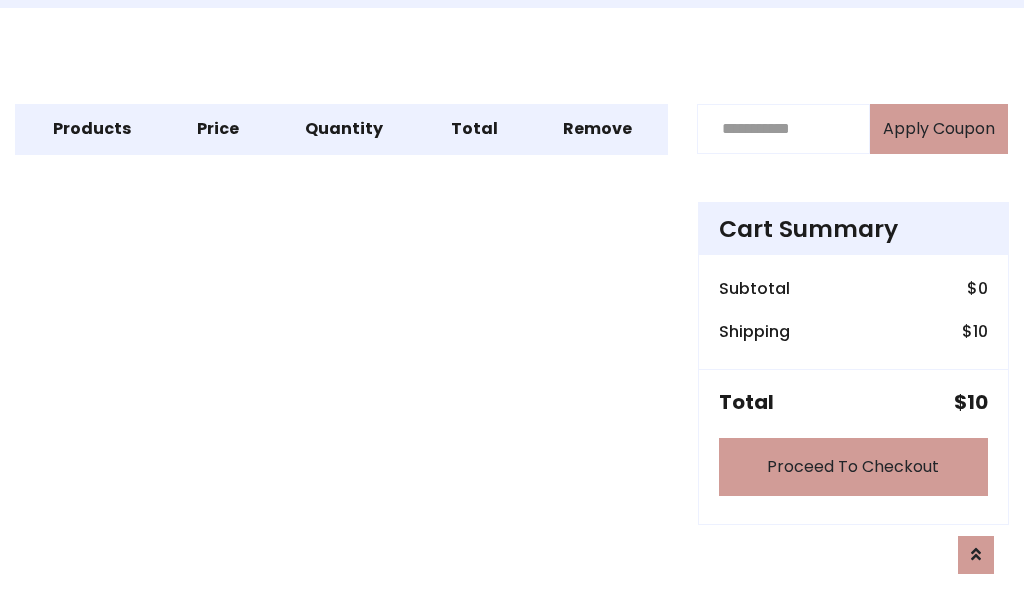 scroll, scrollTop: 247, scrollLeft: 0, axis: vertical 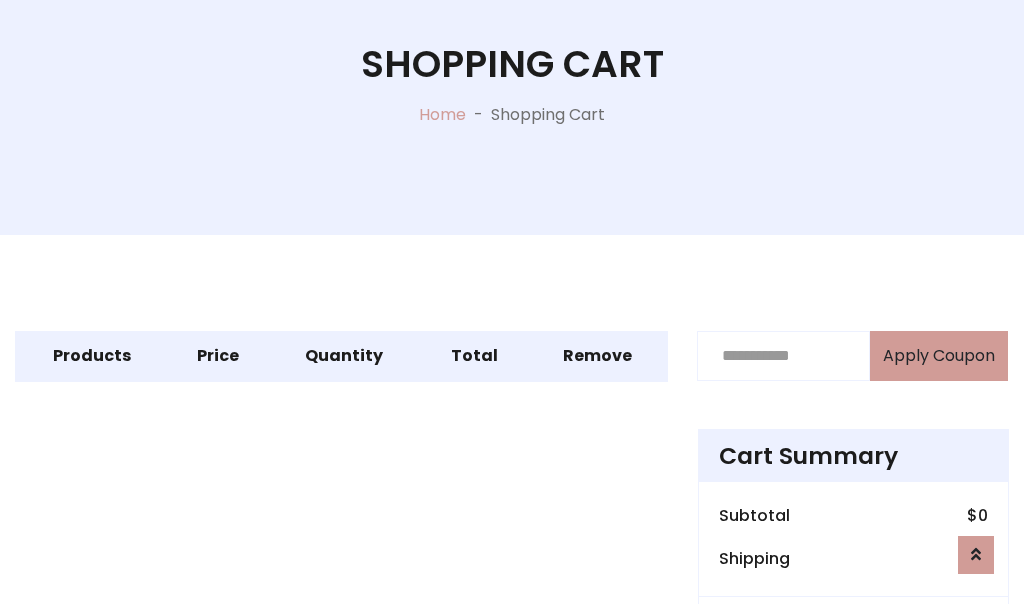 click on "Proceed To Checkout" at bounding box center (853, 694) 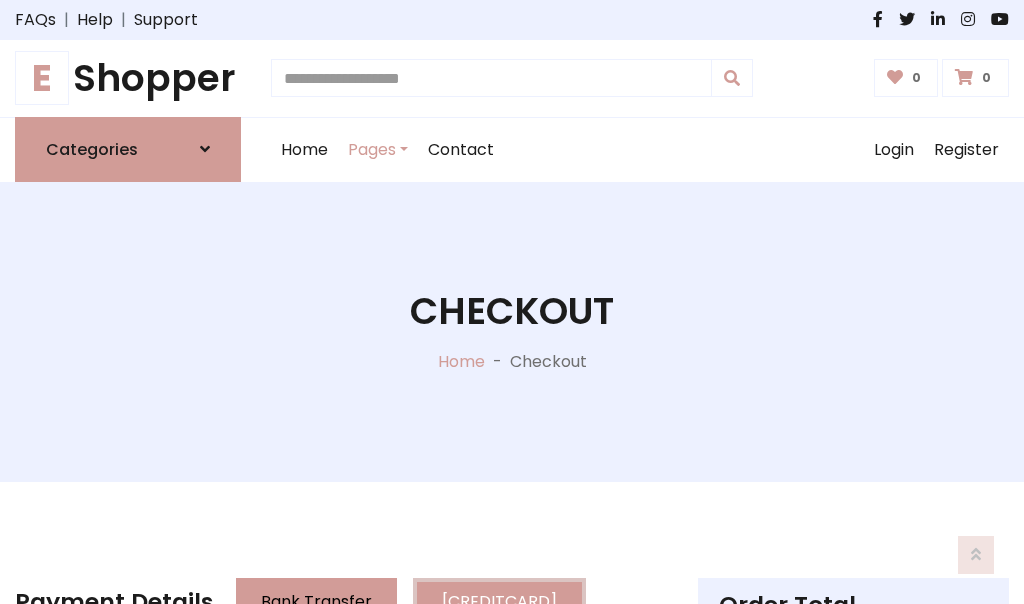 scroll, scrollTop: 137, scrollLeft: 0, axis: vertical 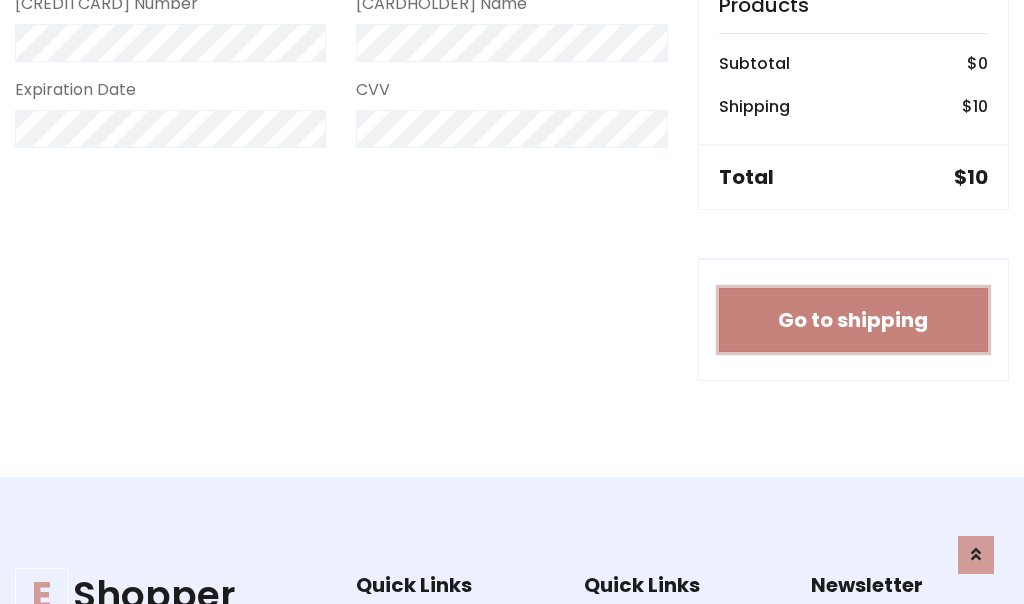 click on "Go to shipping" at bounding box center [853, 320] 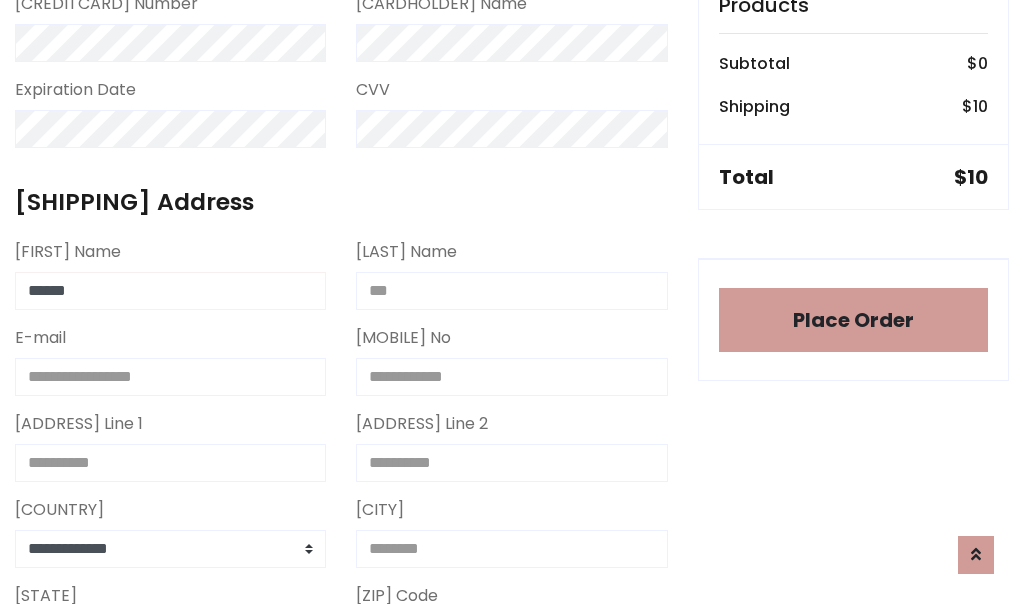 type on "******" 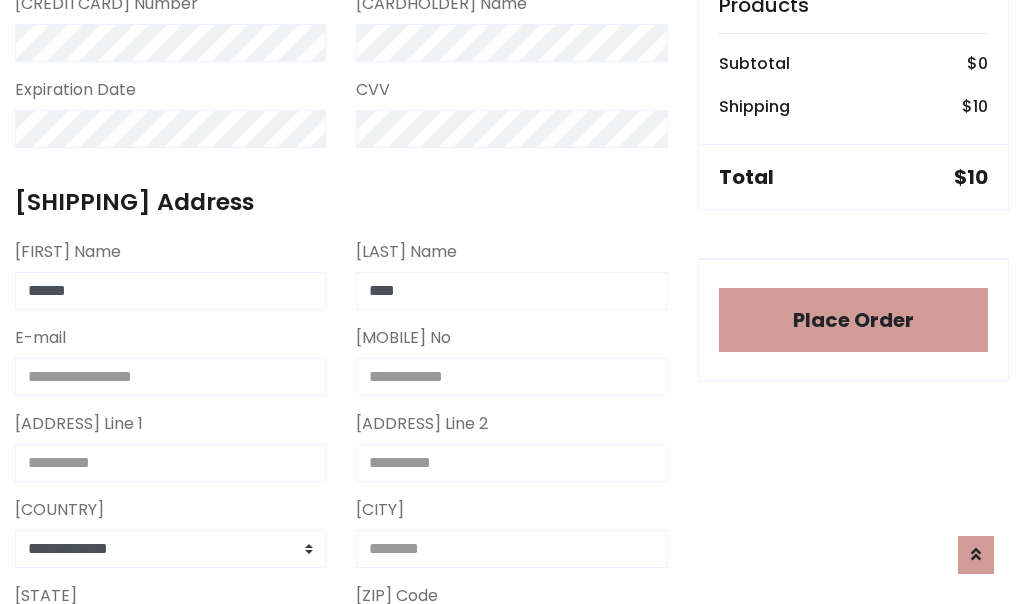 type on "****" 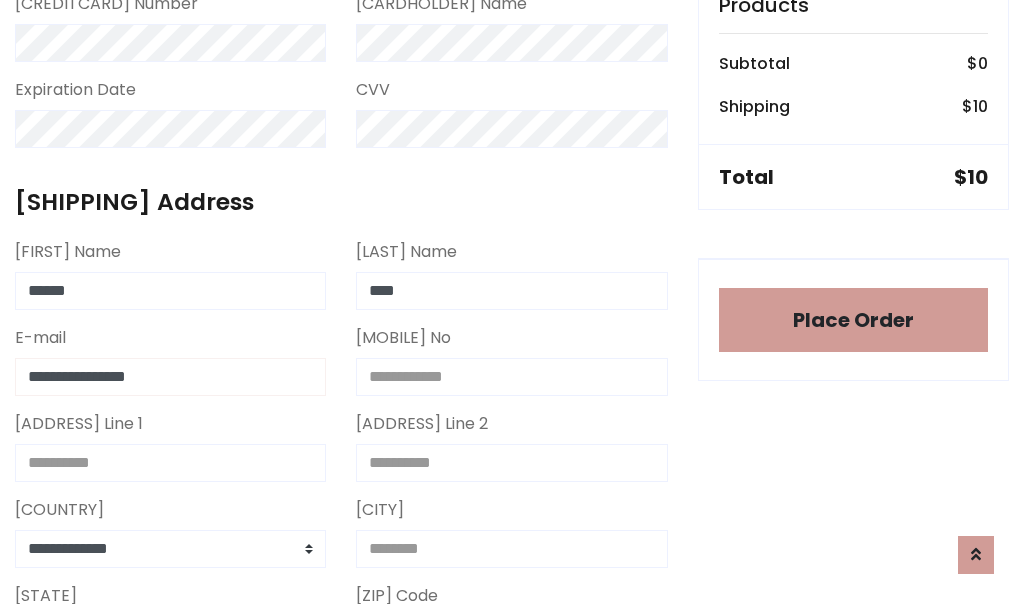 type on "**********" 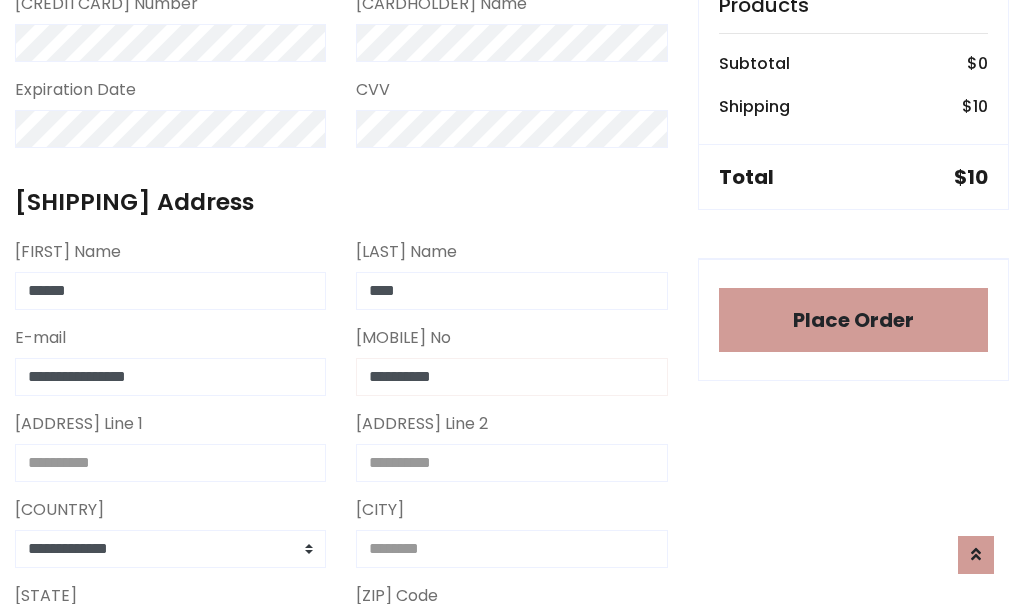 type on "**********" 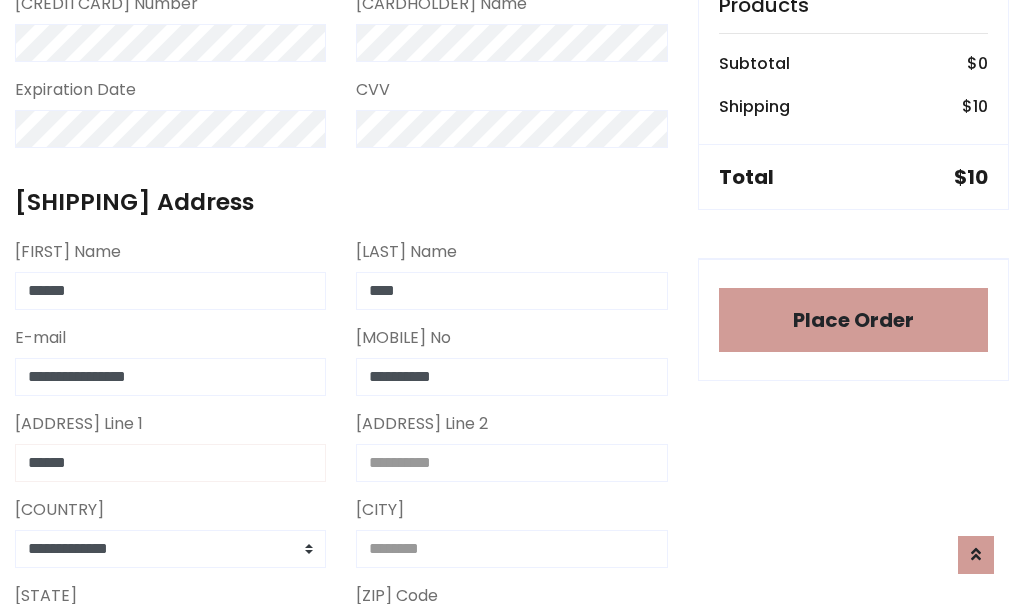 type on "******" 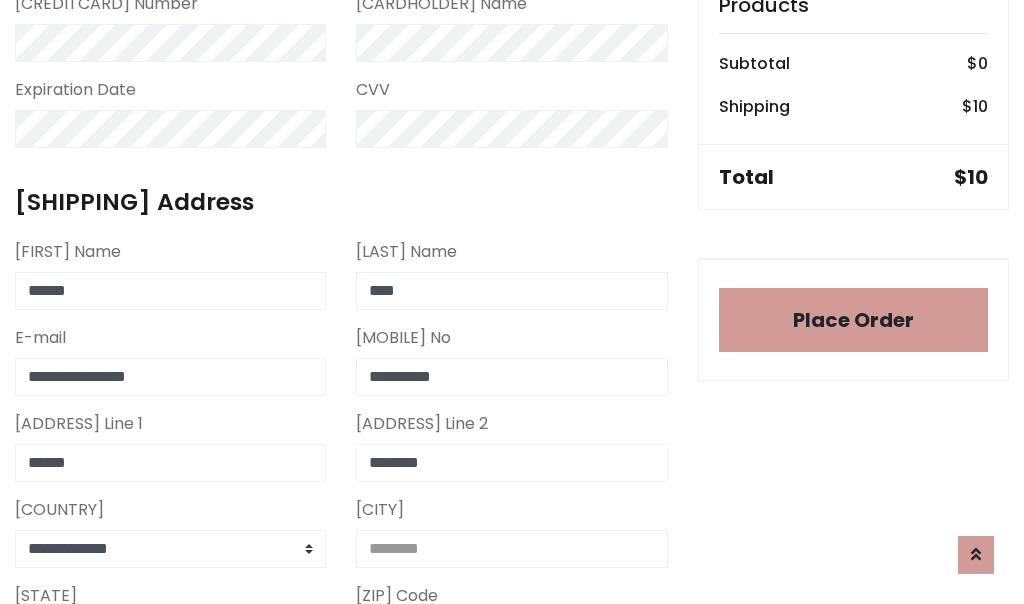 type on "********" 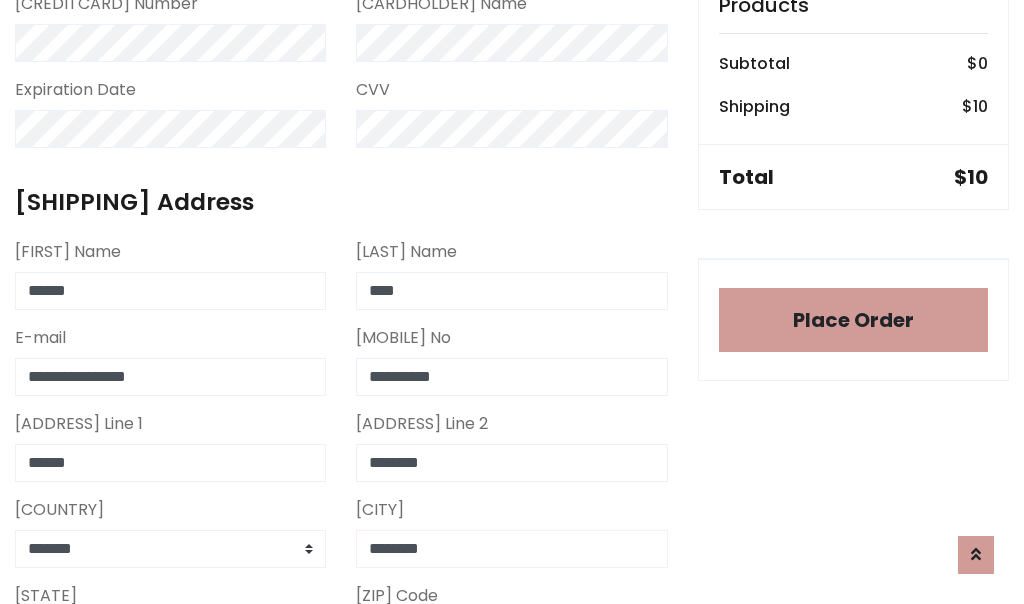type on "********" 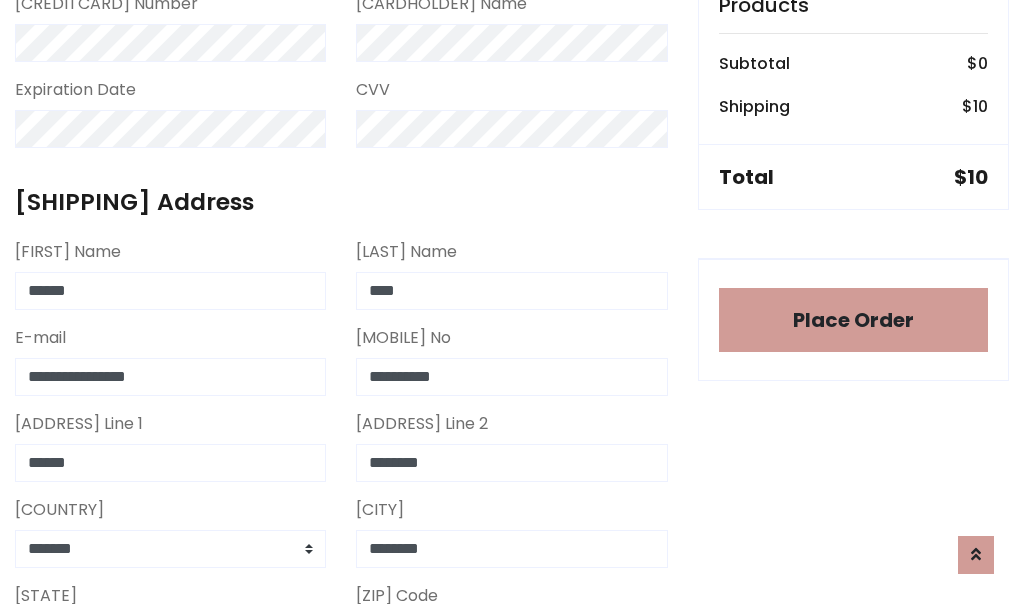 scroll, scrollTop: 991, scrollLeft: 0, axis: vertical 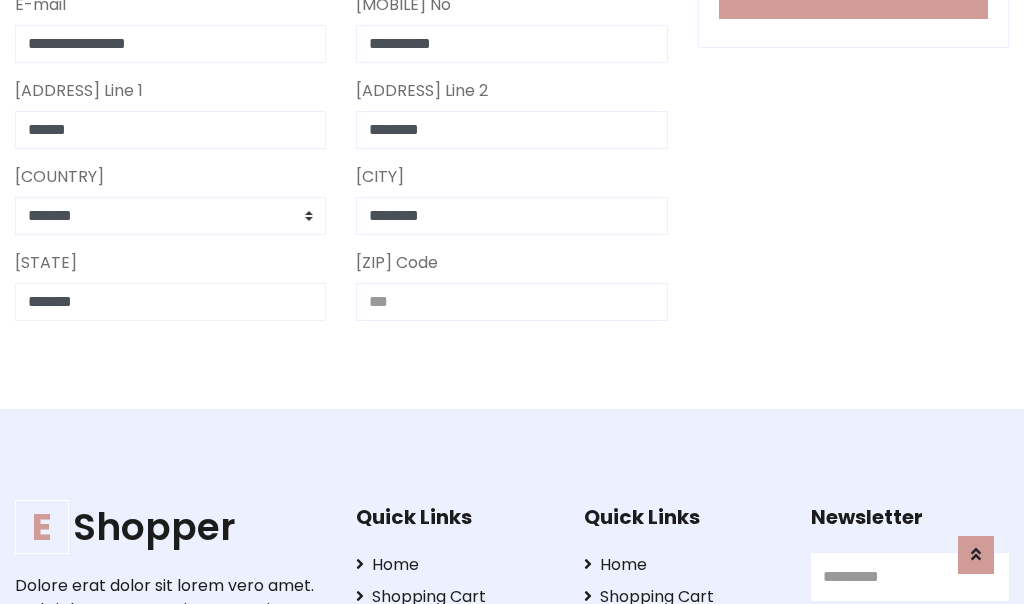 type on "*******" 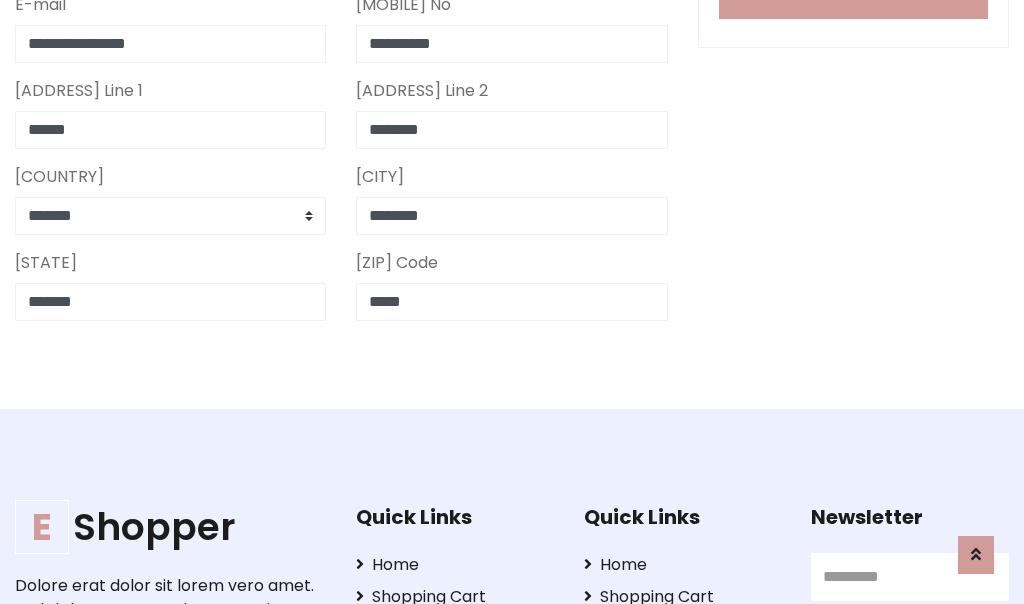 scroll, scrollTop: 403, scrollLeft: 0, axis: vertical 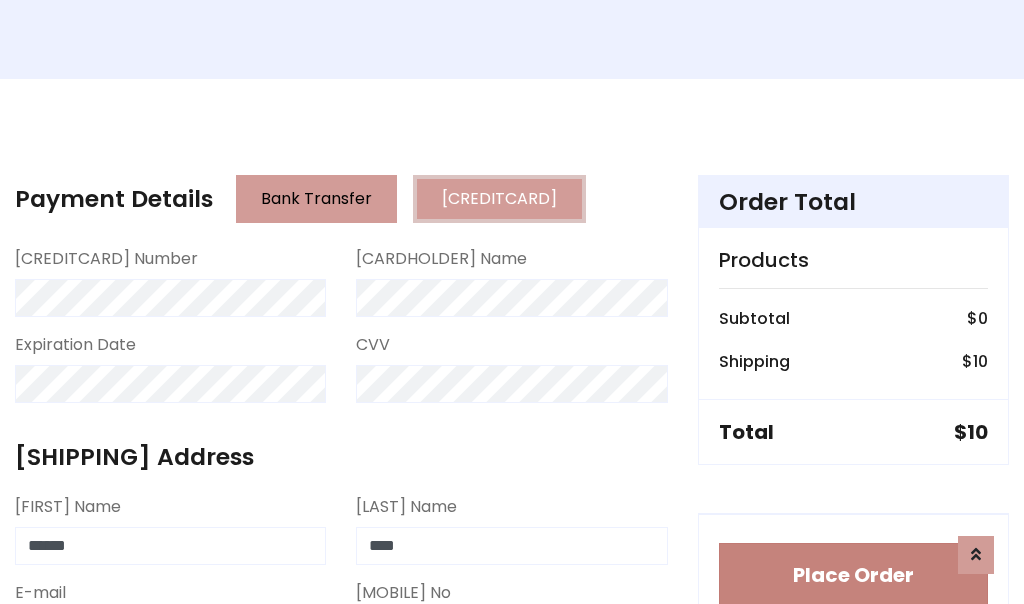type on "*****" 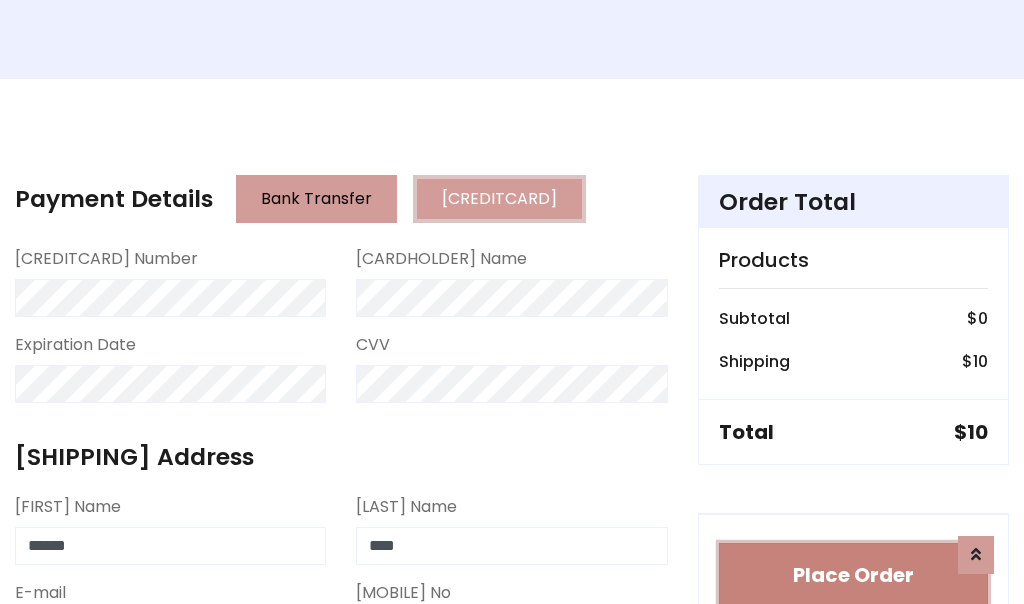 click on "Place Order" at bounding box center [853, 575] 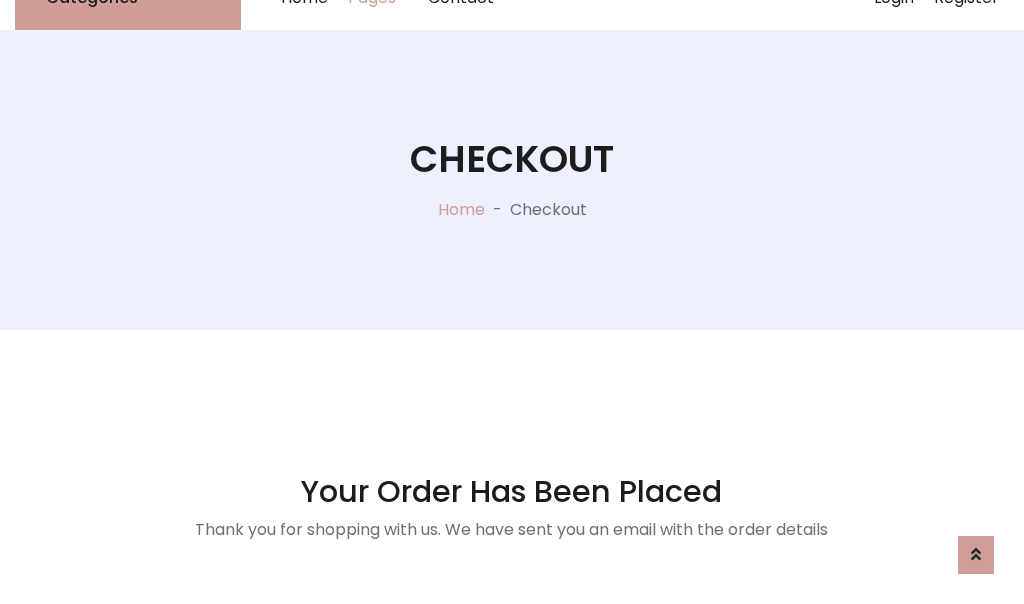 scroll, scrollTop: 0, scrollLeft: 0, axis: both 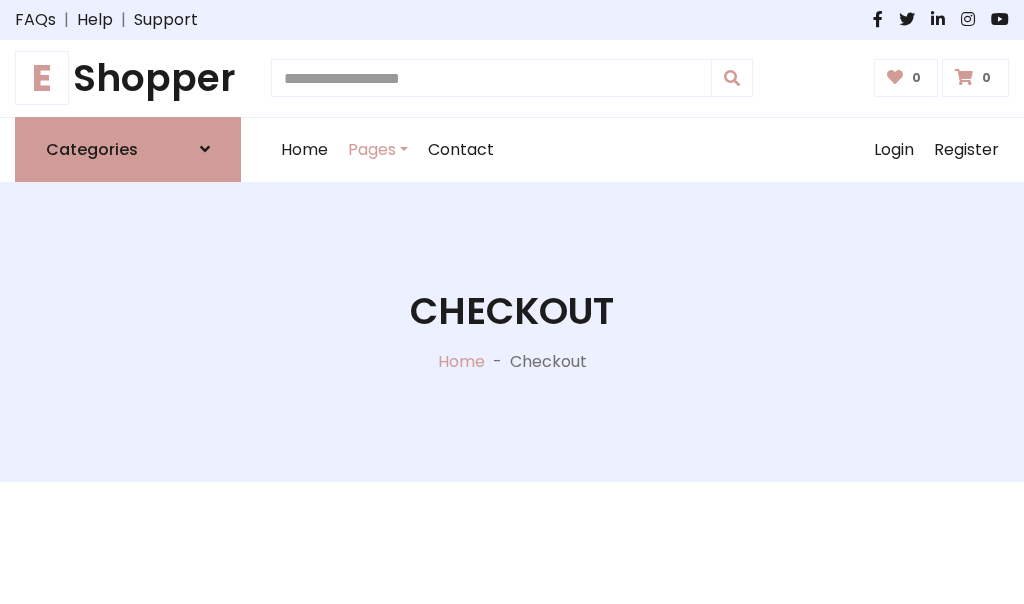 click on "E Shopper" at bounding box center (128, 78) 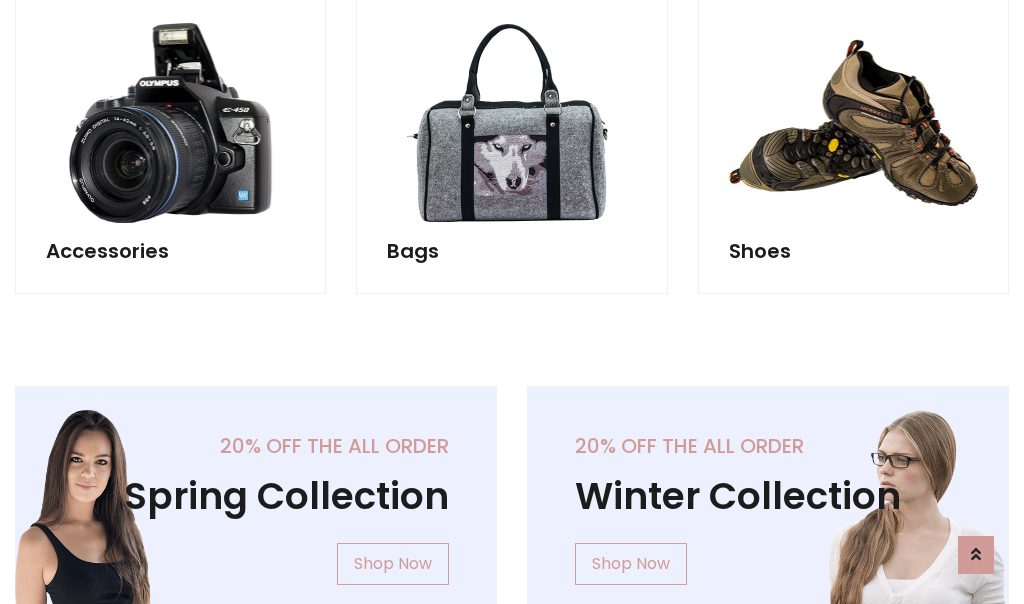 scroll, scrollTop: 770, scrollLeft: 0, axis: vertical 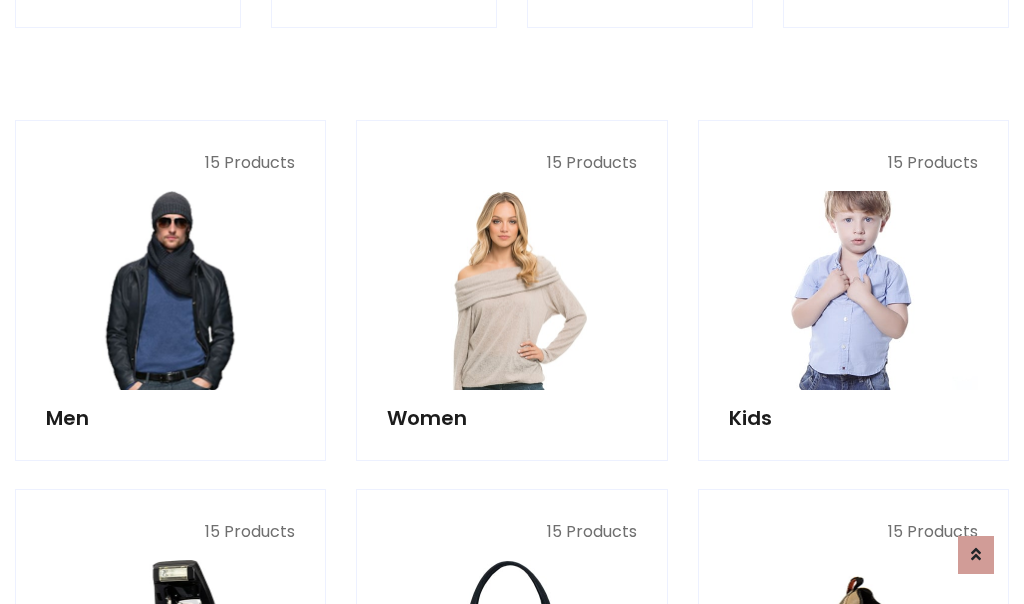 click at bounding box center [853, 290] 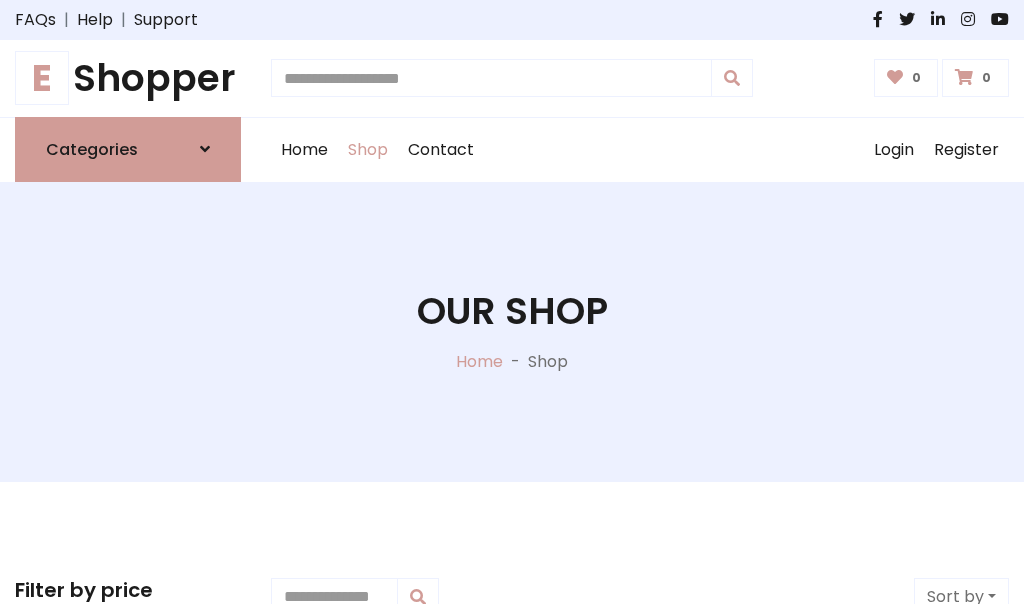 scroll, scrollTop: 549, scrollLeft: 0, axis: vertical 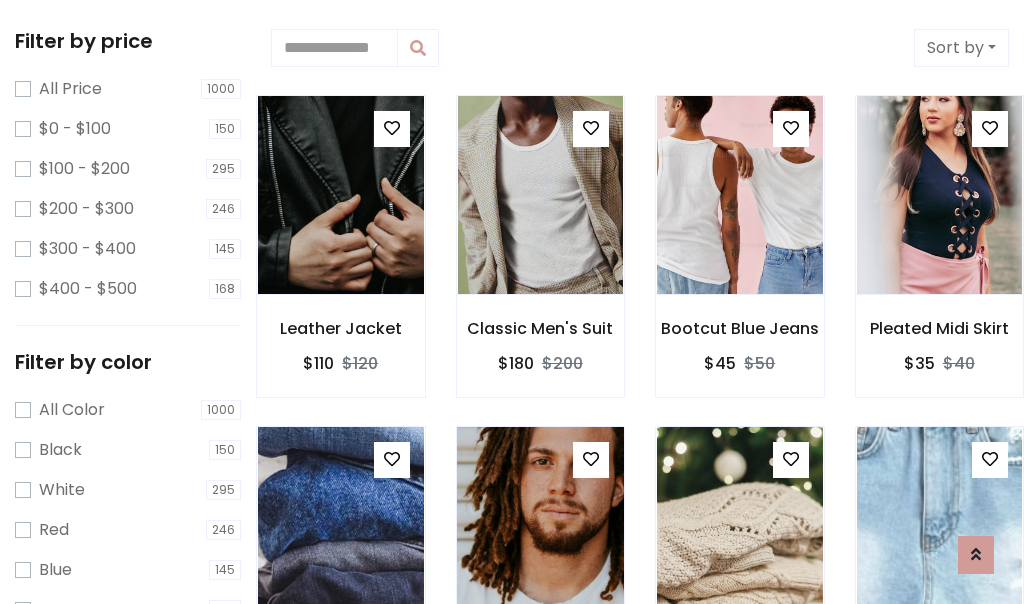 click at bounding box center (392, 128) 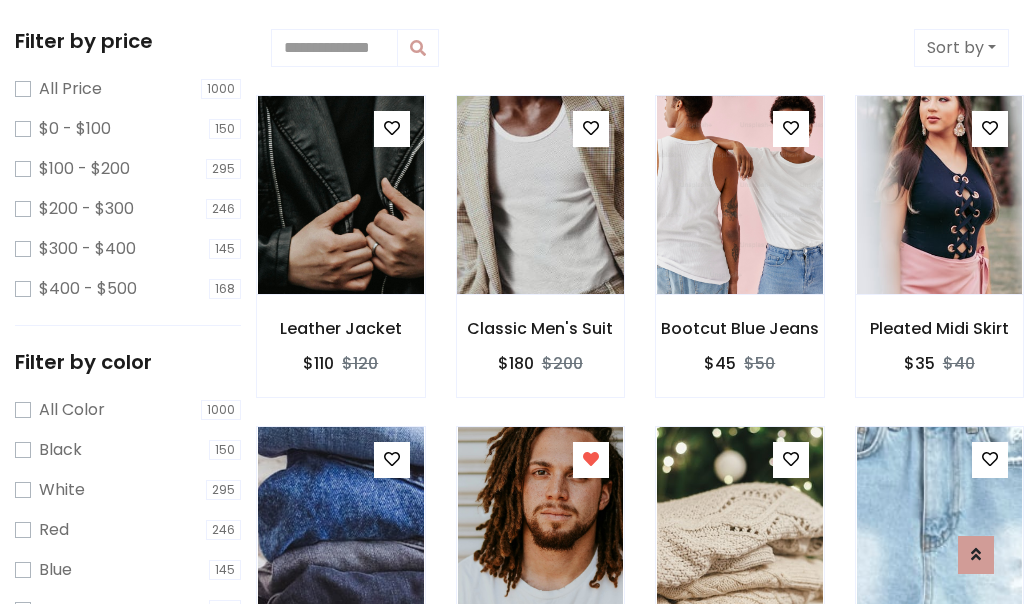 click at bounding box center [540, 195] 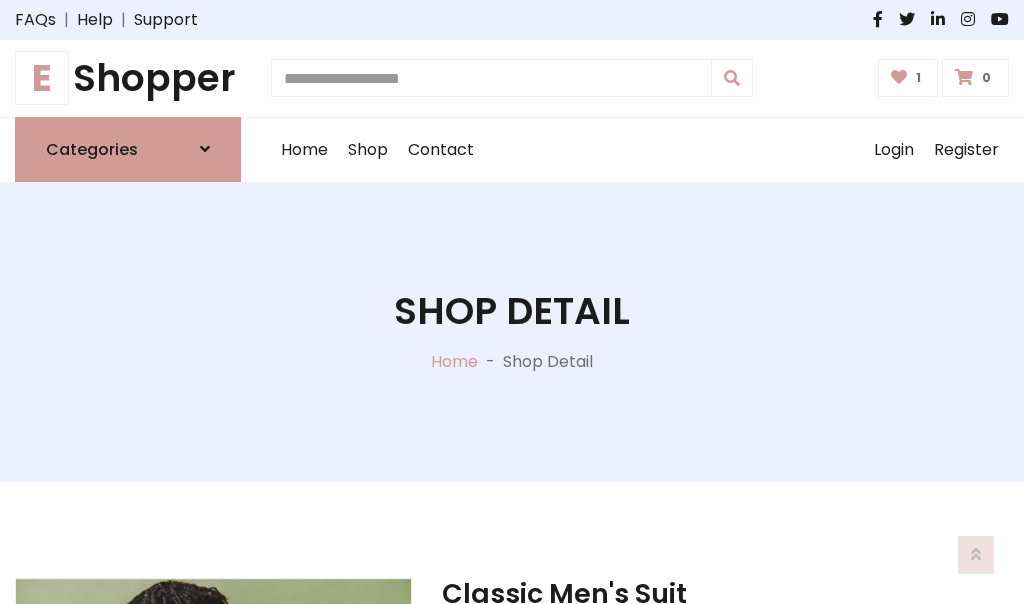 scroll, scrollTop: 262, scrollLeft: 0, axis: vertical 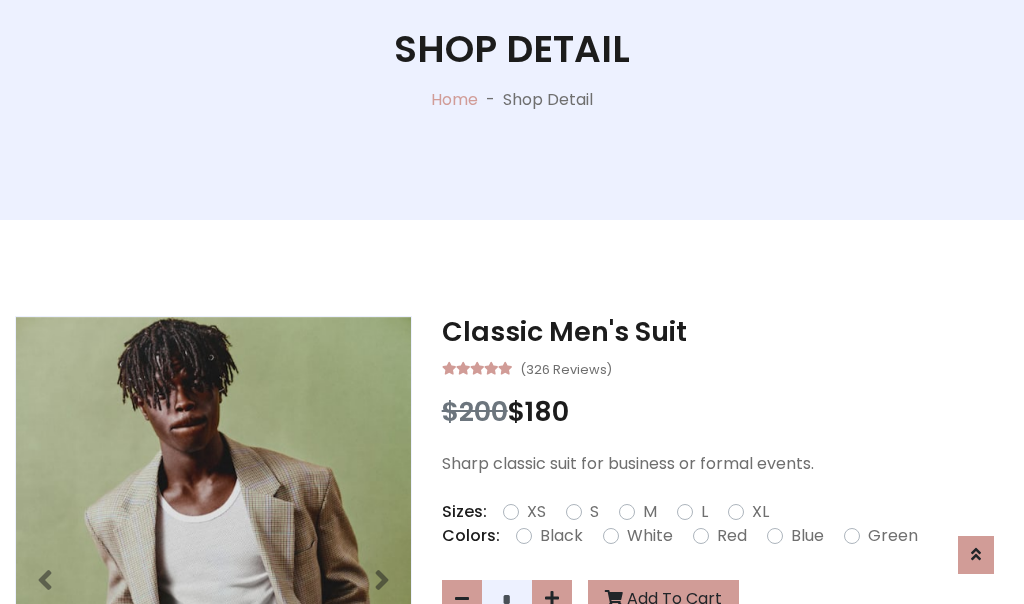 click on "XL" at bounding box center (760, 512) 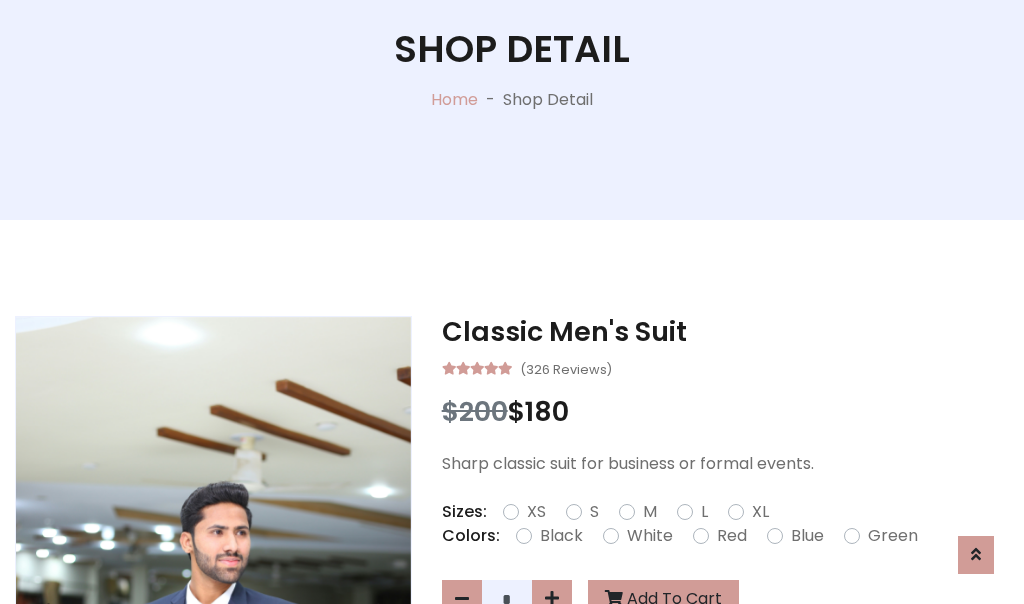 click on "Black" at bounding box center [561, 536] 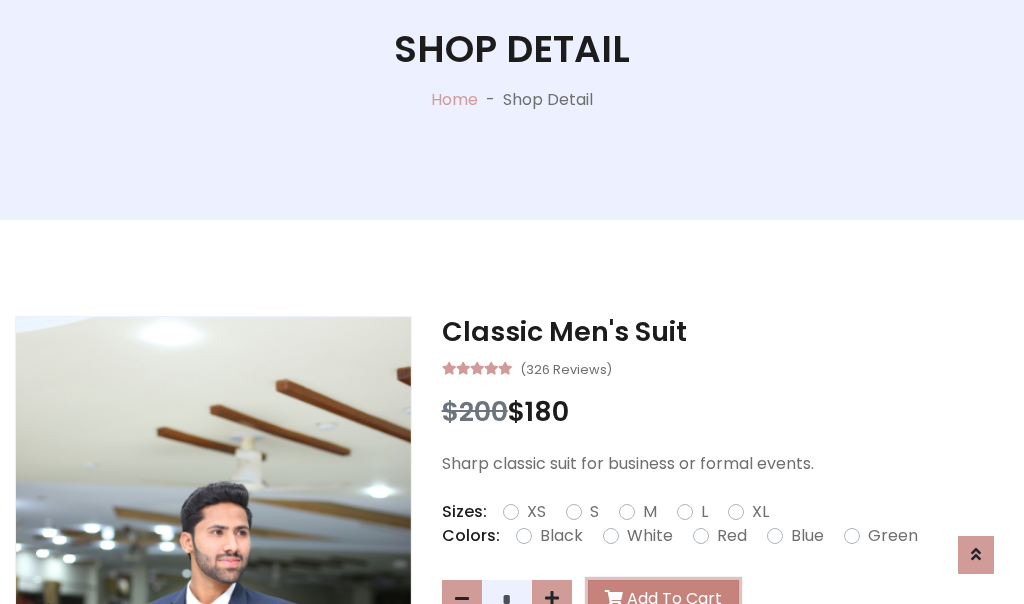 click on "Add To Cart" at bounding box center (663, 599) 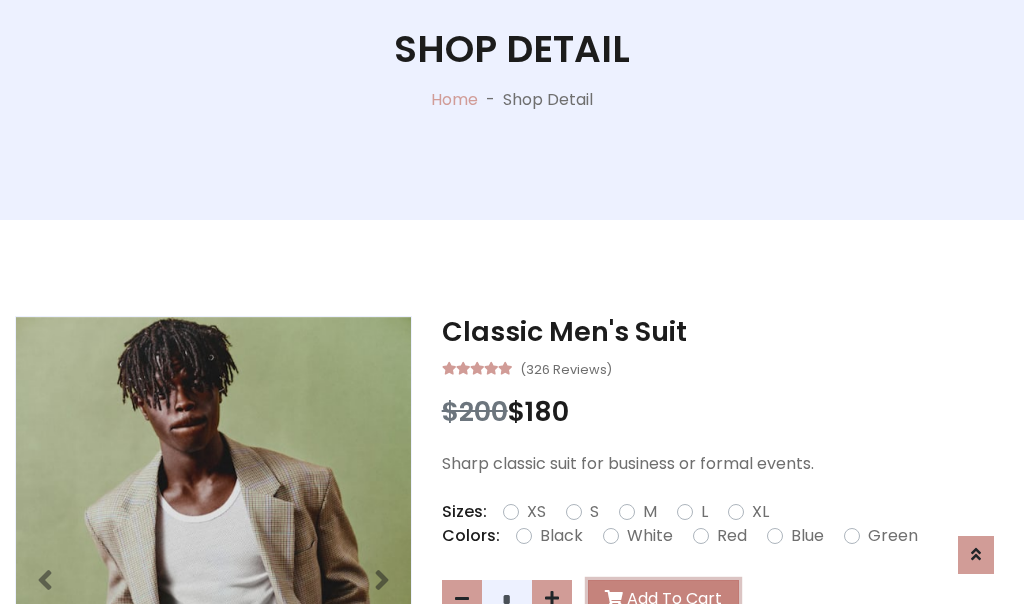 scroll, scrollTop: 0, scrollLeft: 0, axis: both 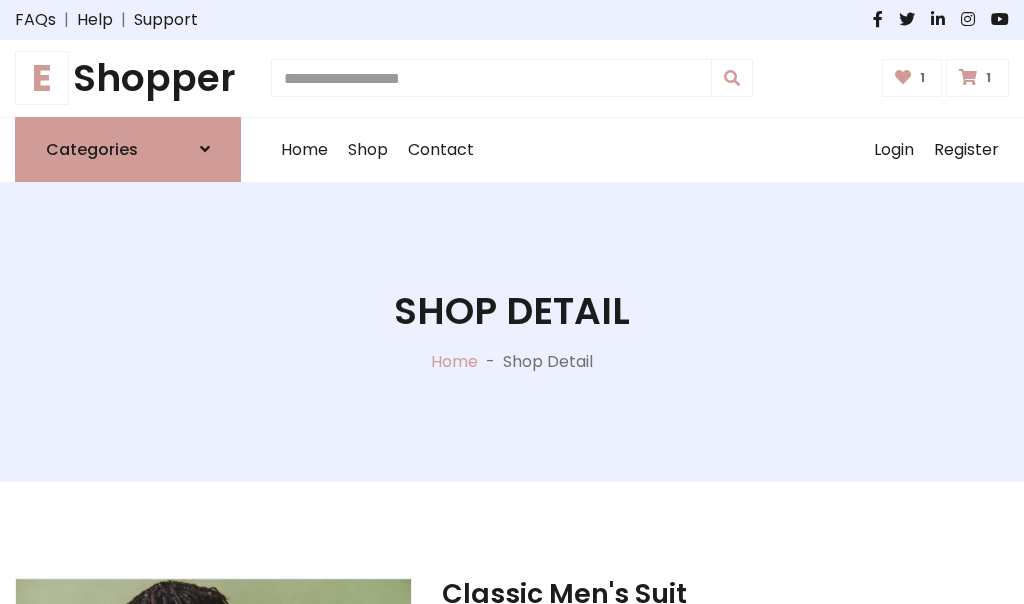 click at bounding box center (968, 77) 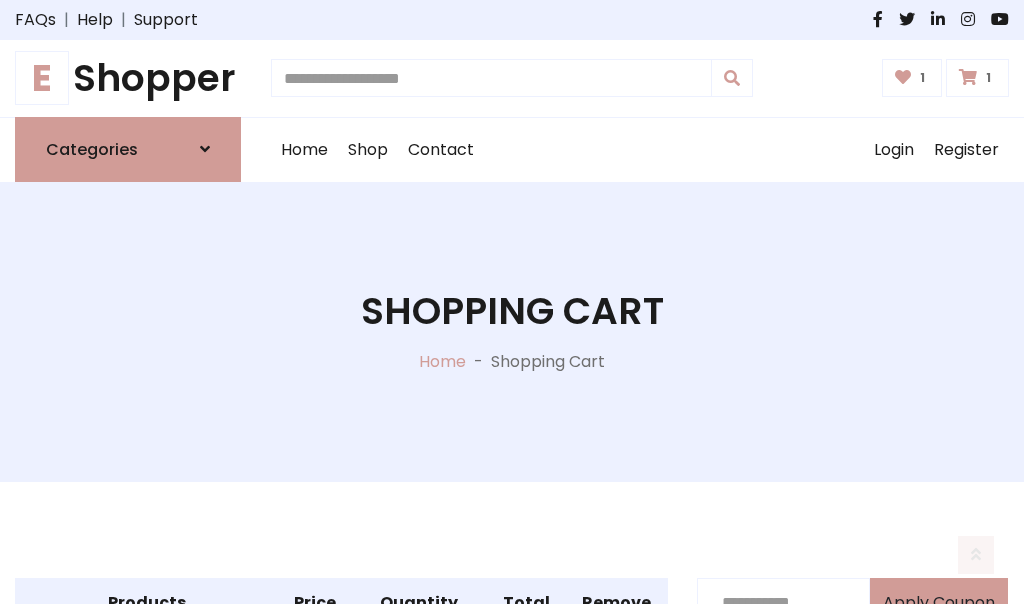 scroll, scrollTop: 570, scrollLeft: 0, axis: vertical 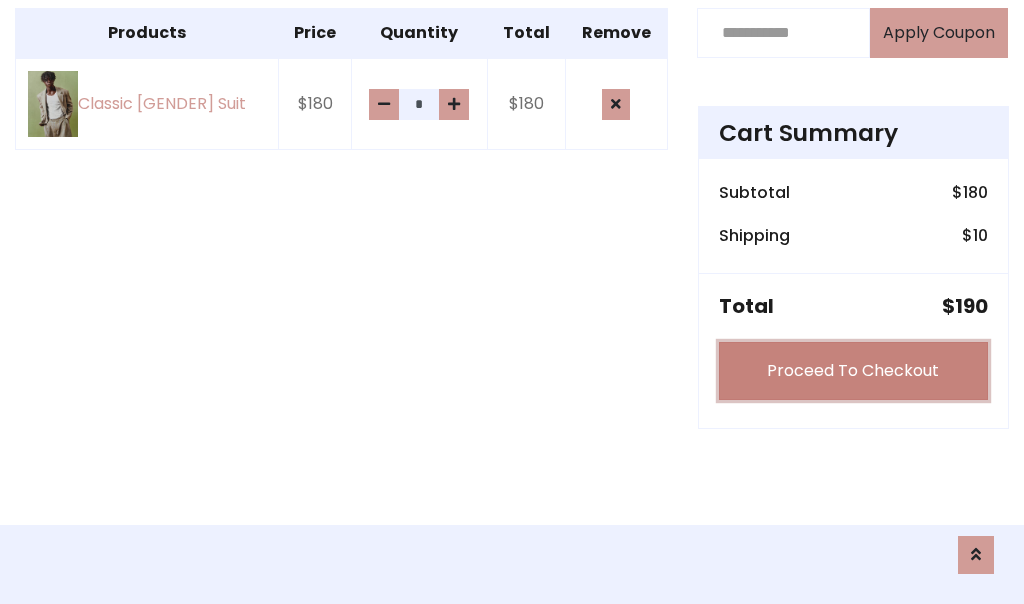 click on "Proceed To Checkout" at bounding box center [853, 371] 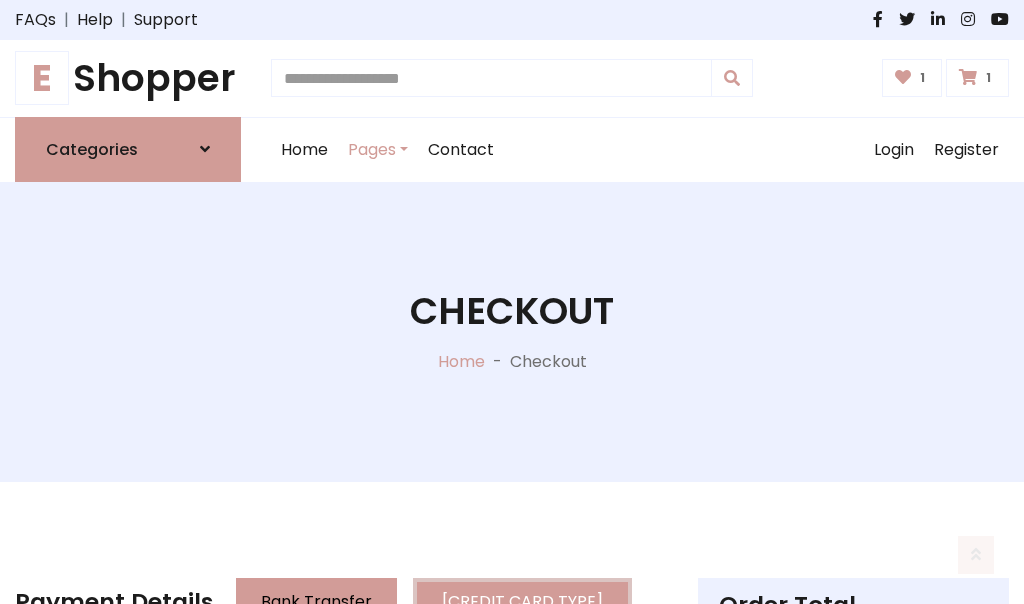 scroll, scrollTop: 201, scrollLeft: 0, axis: vertical 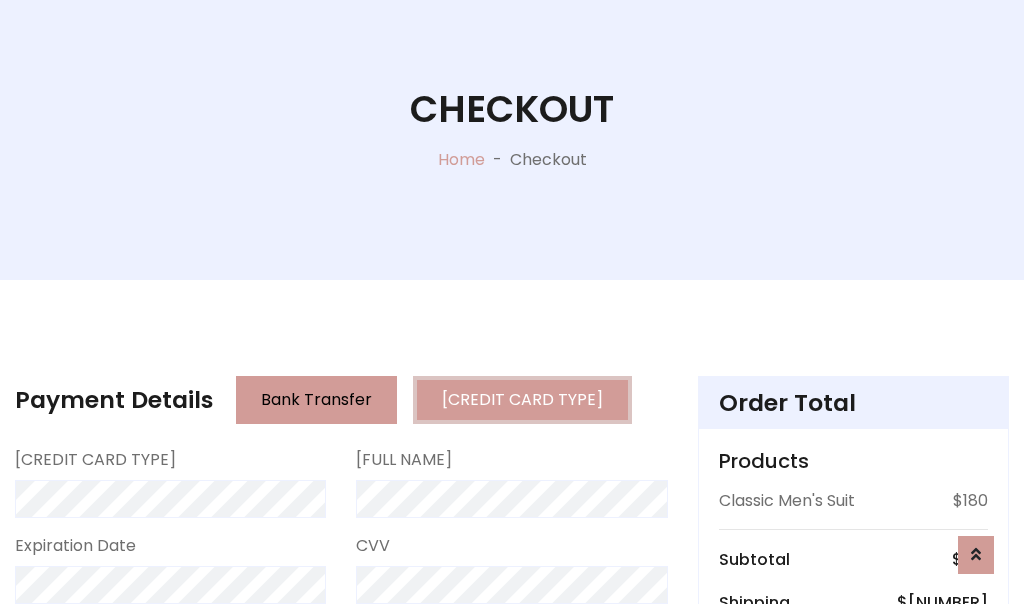 click on "Go to shipping" at bounding box center [853, 816] 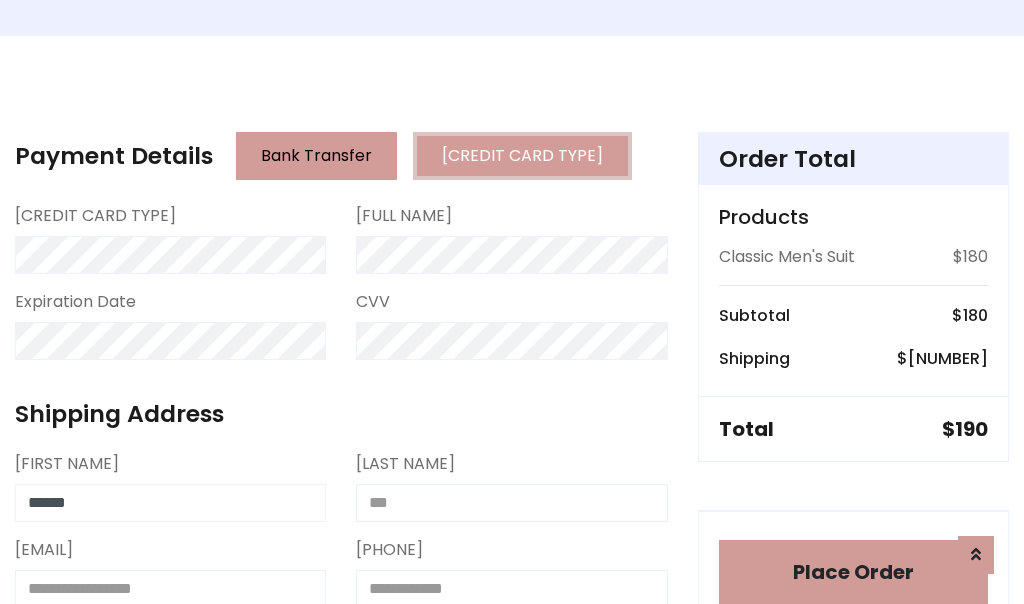 type on "******" 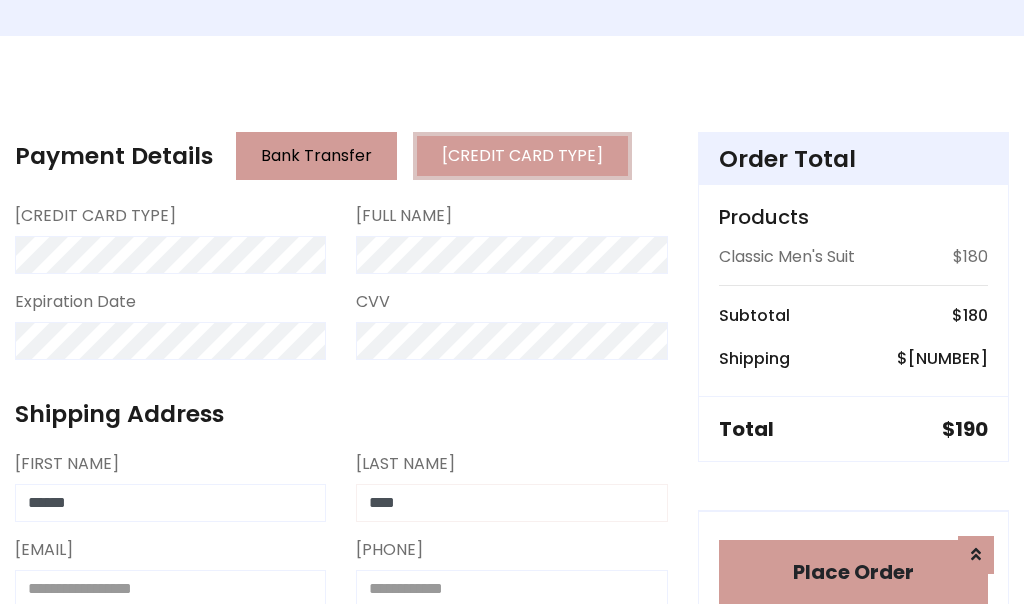 type on "****" 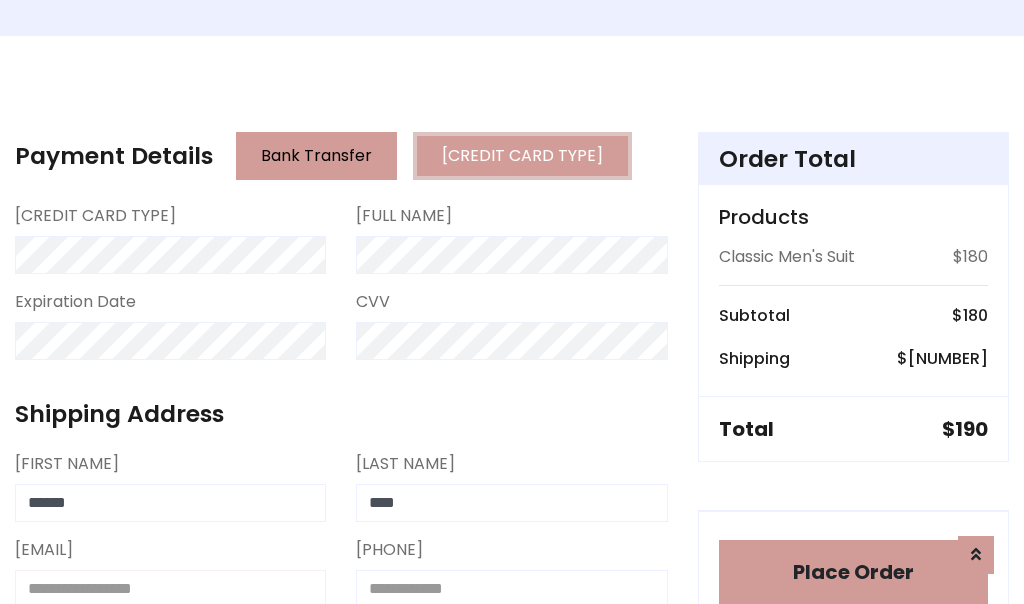 scroll, scrollTop: 450, scrollLeft: 0, axis: vertical 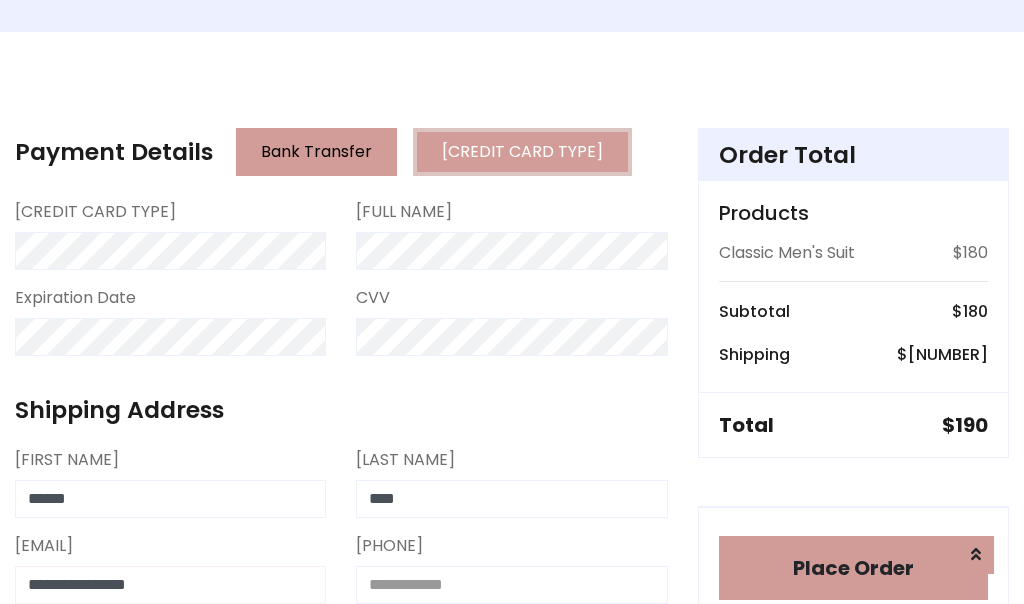 type on "**********" 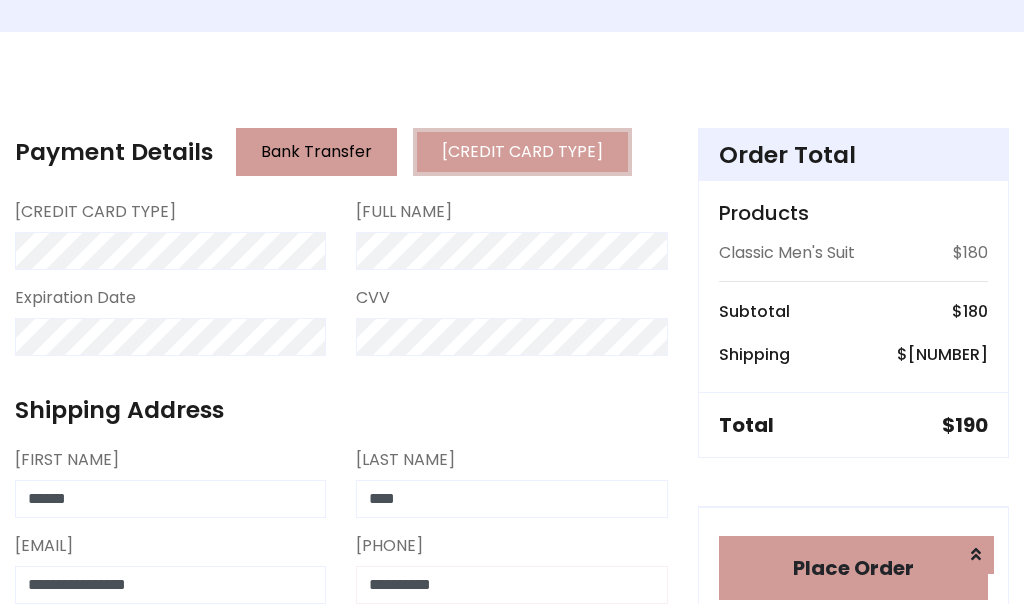 scroll, scrollTop: 573, scrollLeft: 0, axis: vertical 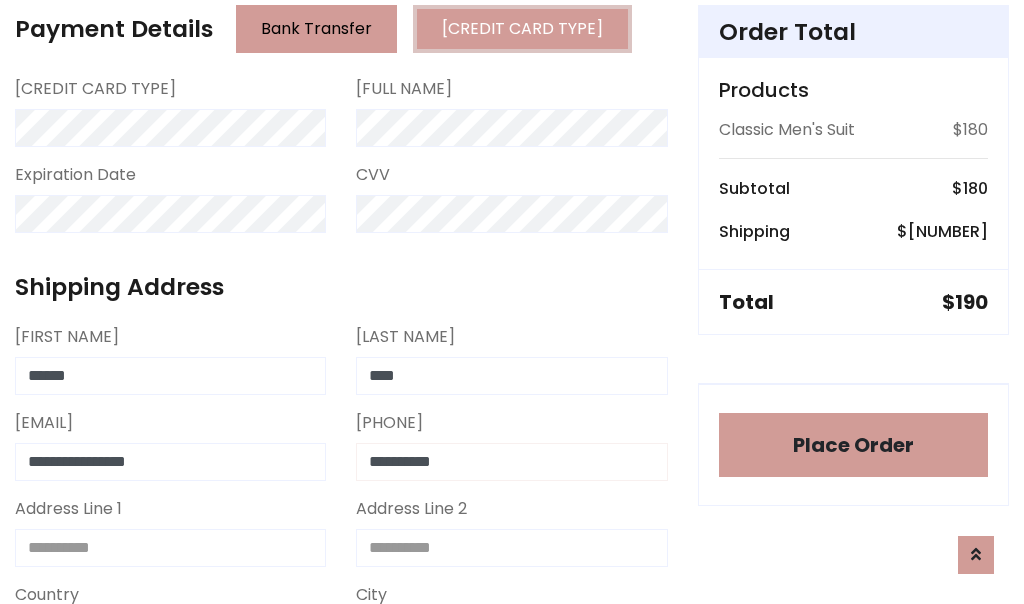 type on "**********" 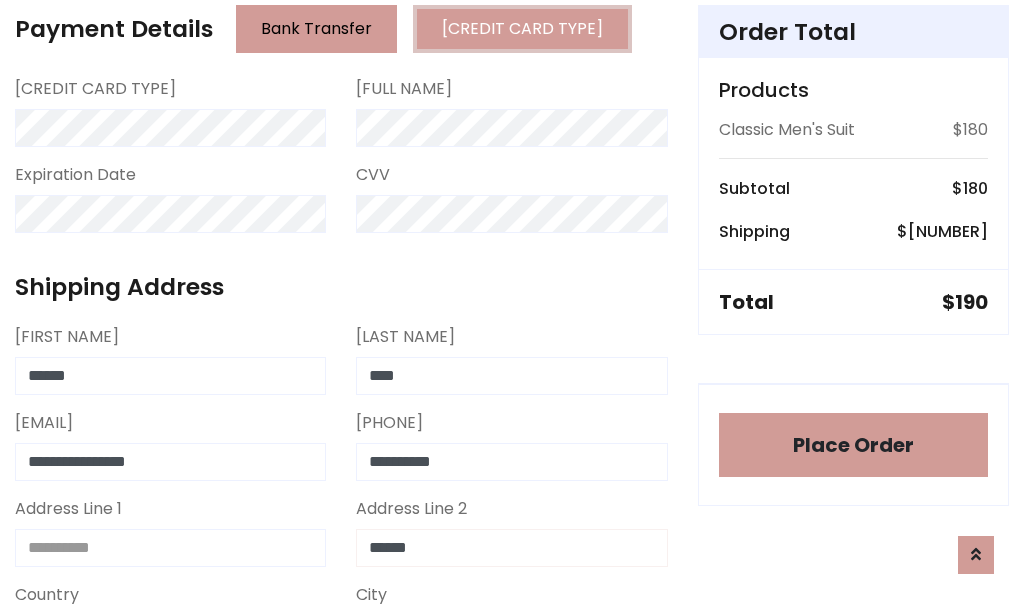type on "******" 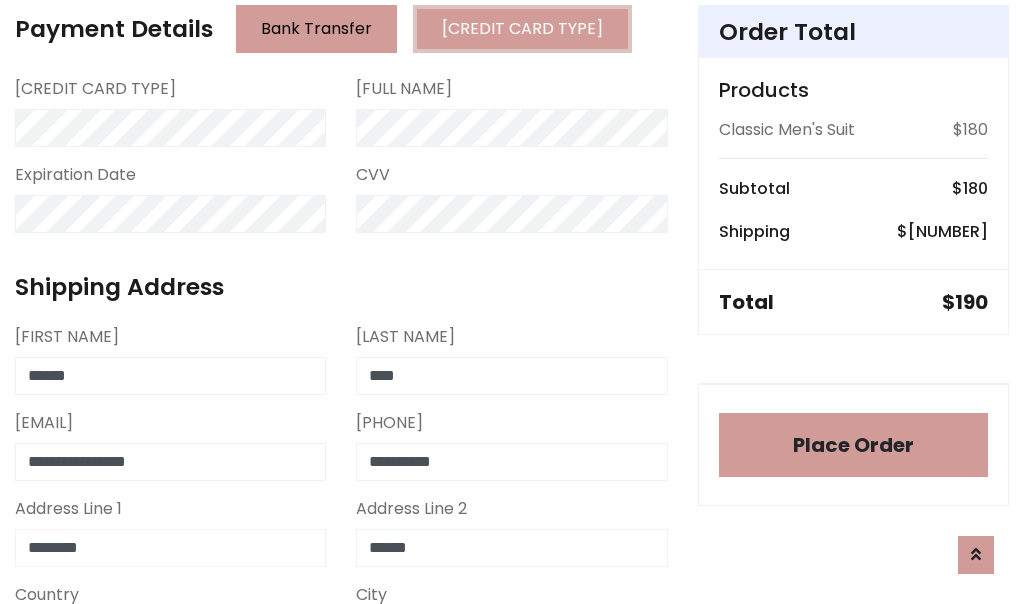 type on "********" 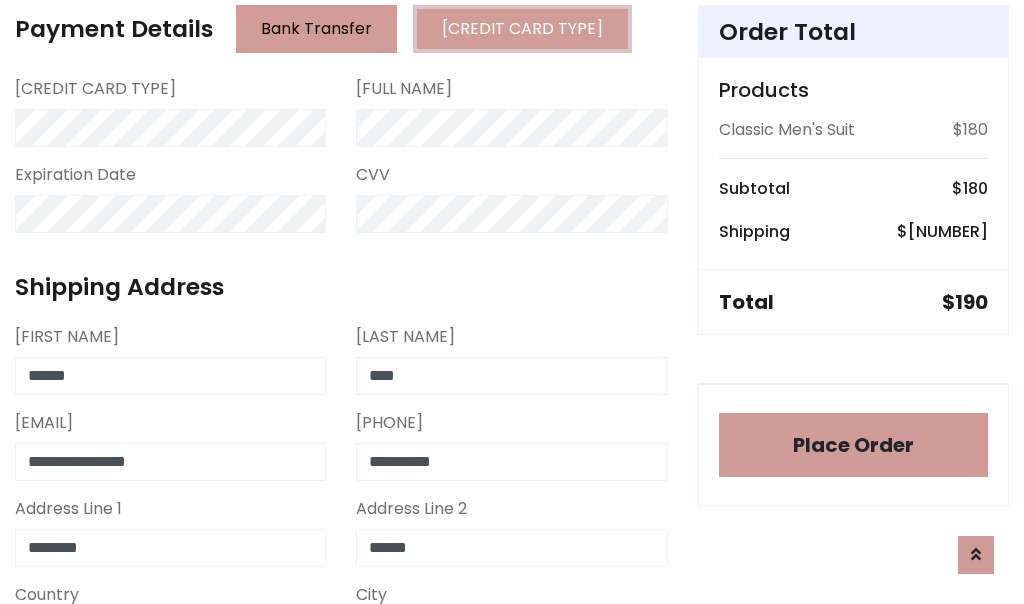 scroll, scrollTop: 905, scrollLeft: 0, axis: vertical 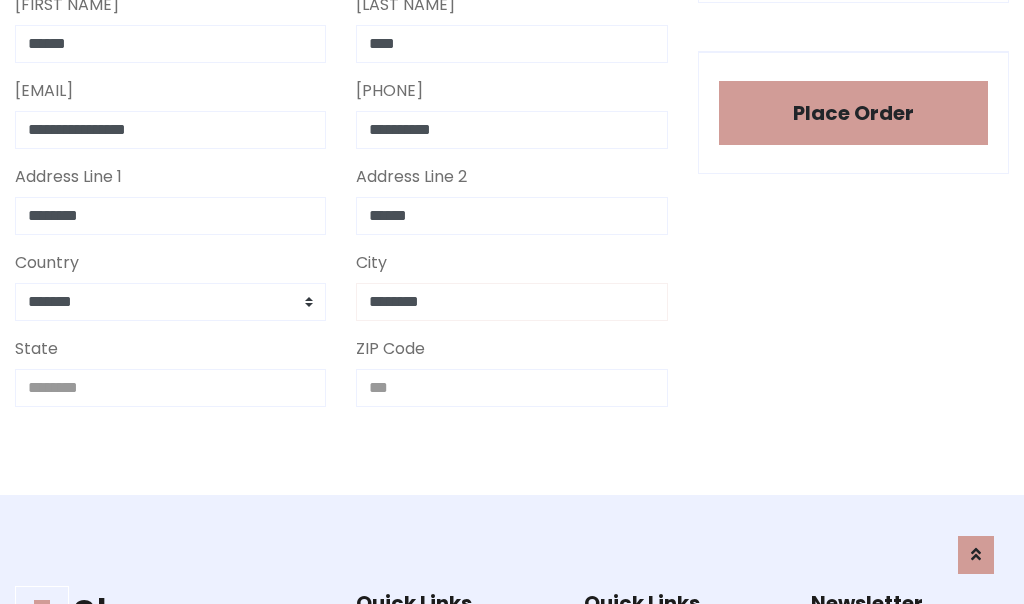 type on "********" 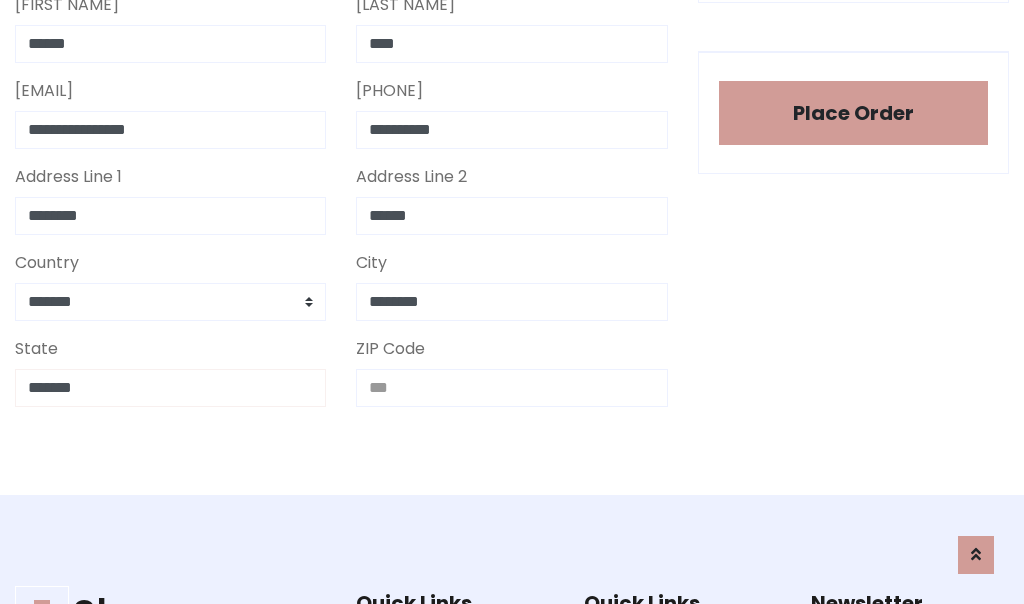 type on "*******" 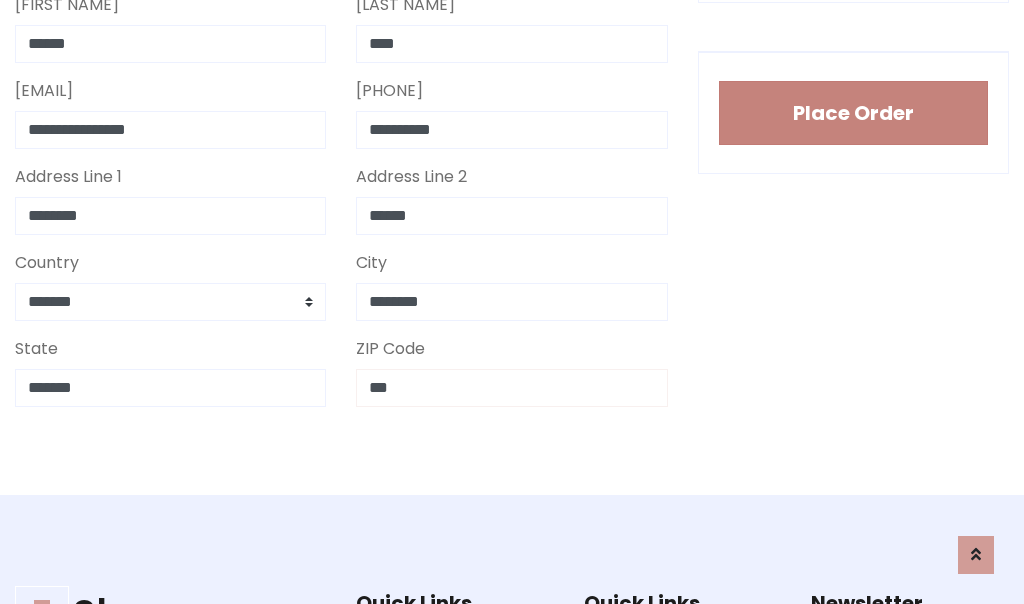 type on "***" 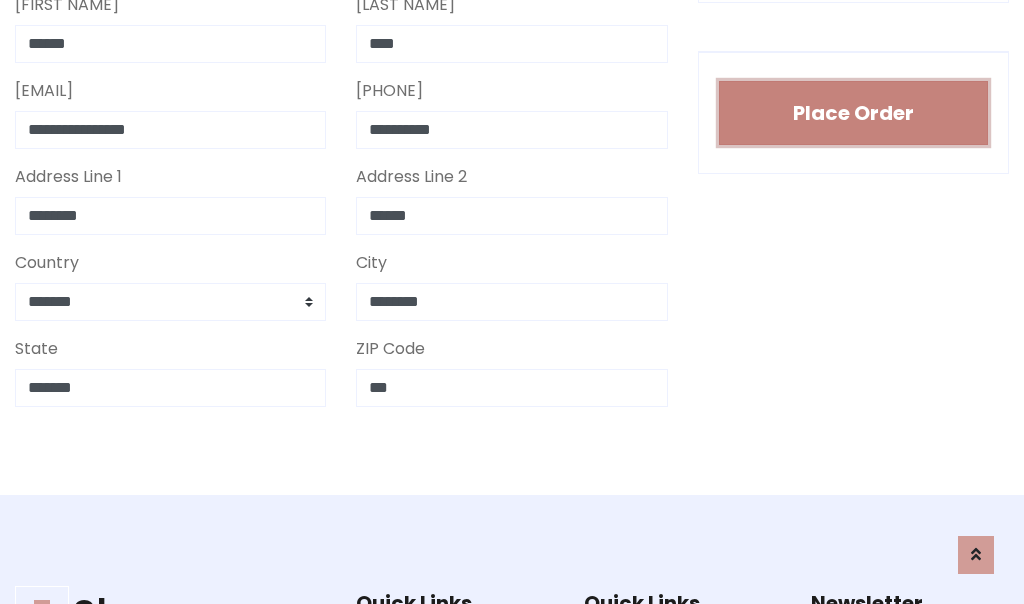 click on "Place Order" at bounding box center (853, 113) 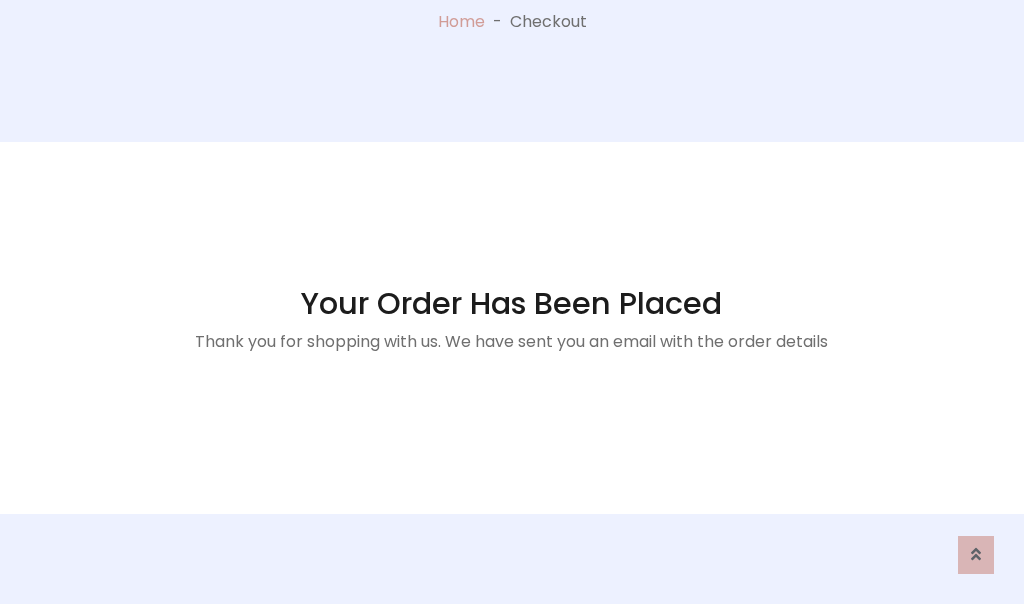 scroll, scrollTop: 0, scrollLeft: 0, axis: both 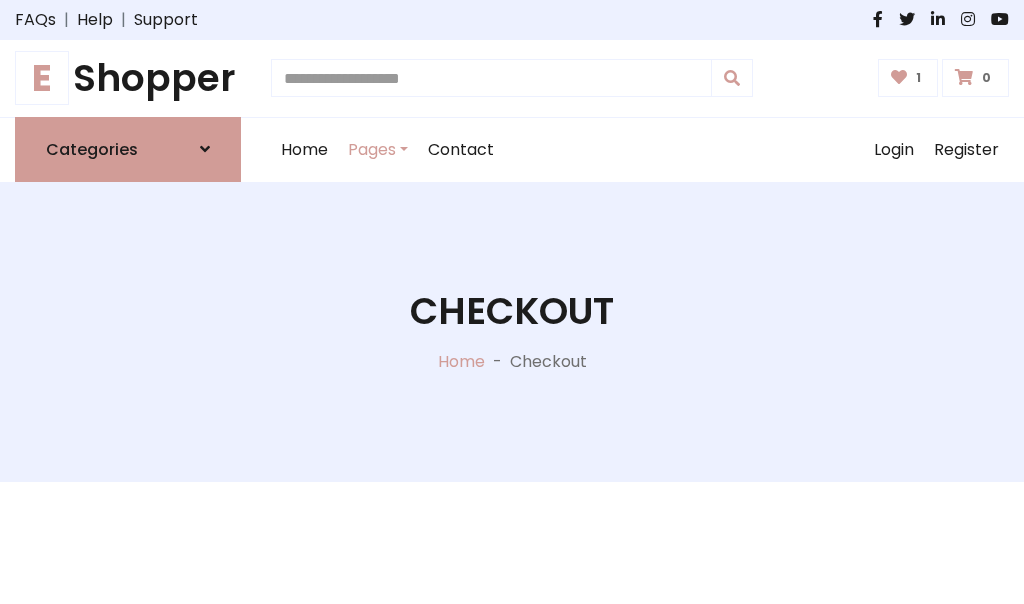 click on "E" at bounding box center (42, 78) 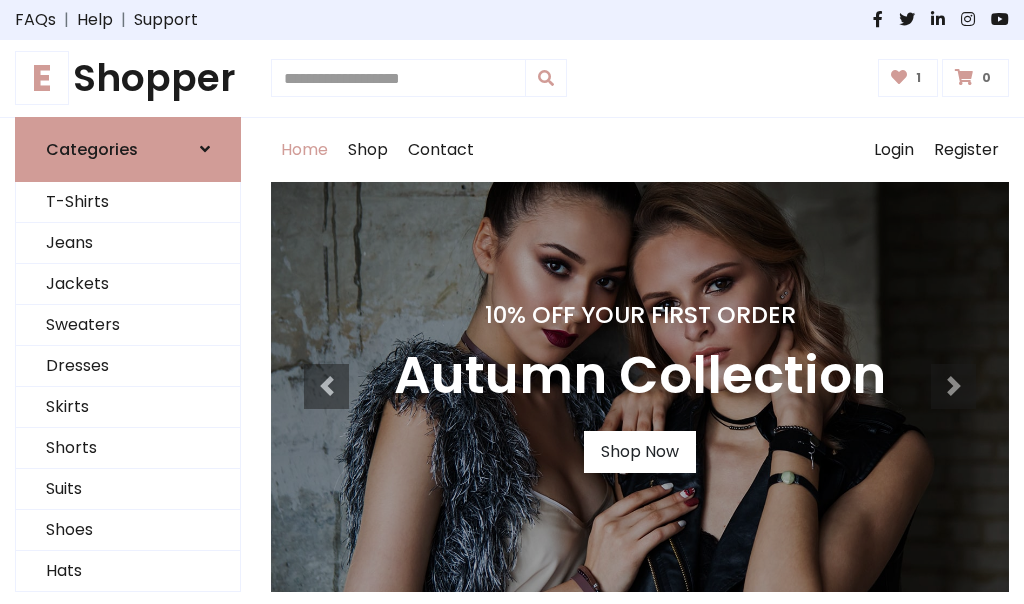scroll, scrollTop: 0, scrollLeft: 0, axis: both 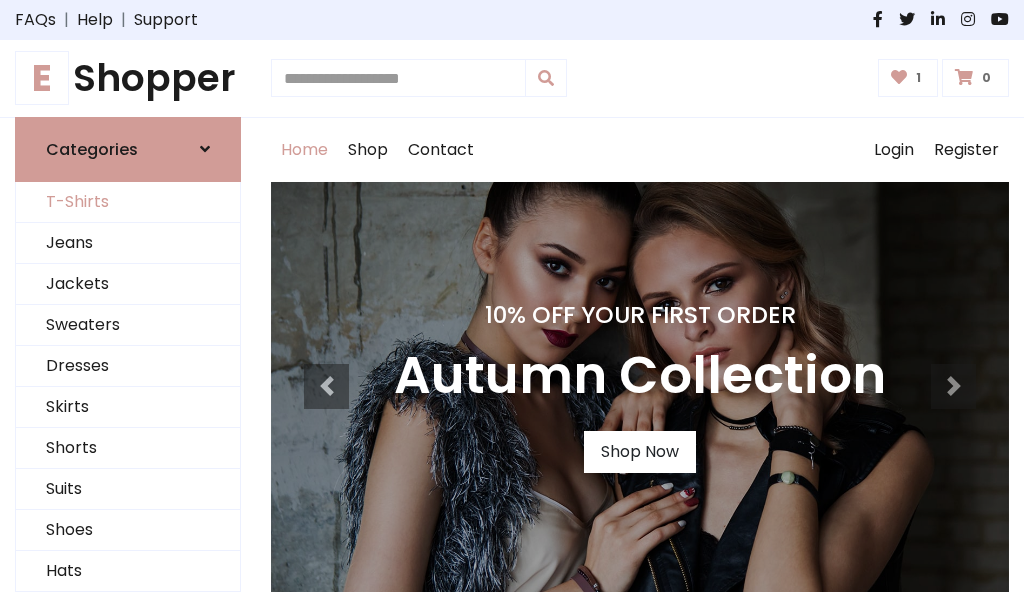 click on "T-Shirts" at bounding box center [128, 202] 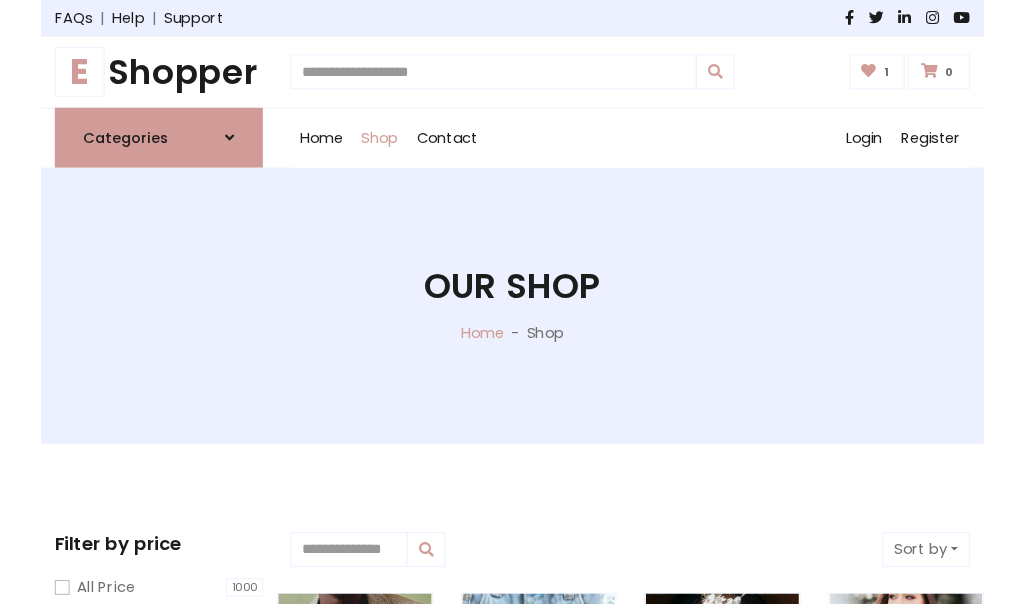 scroll, scrollTop: 0, scrollLeft: 0, axis: both 